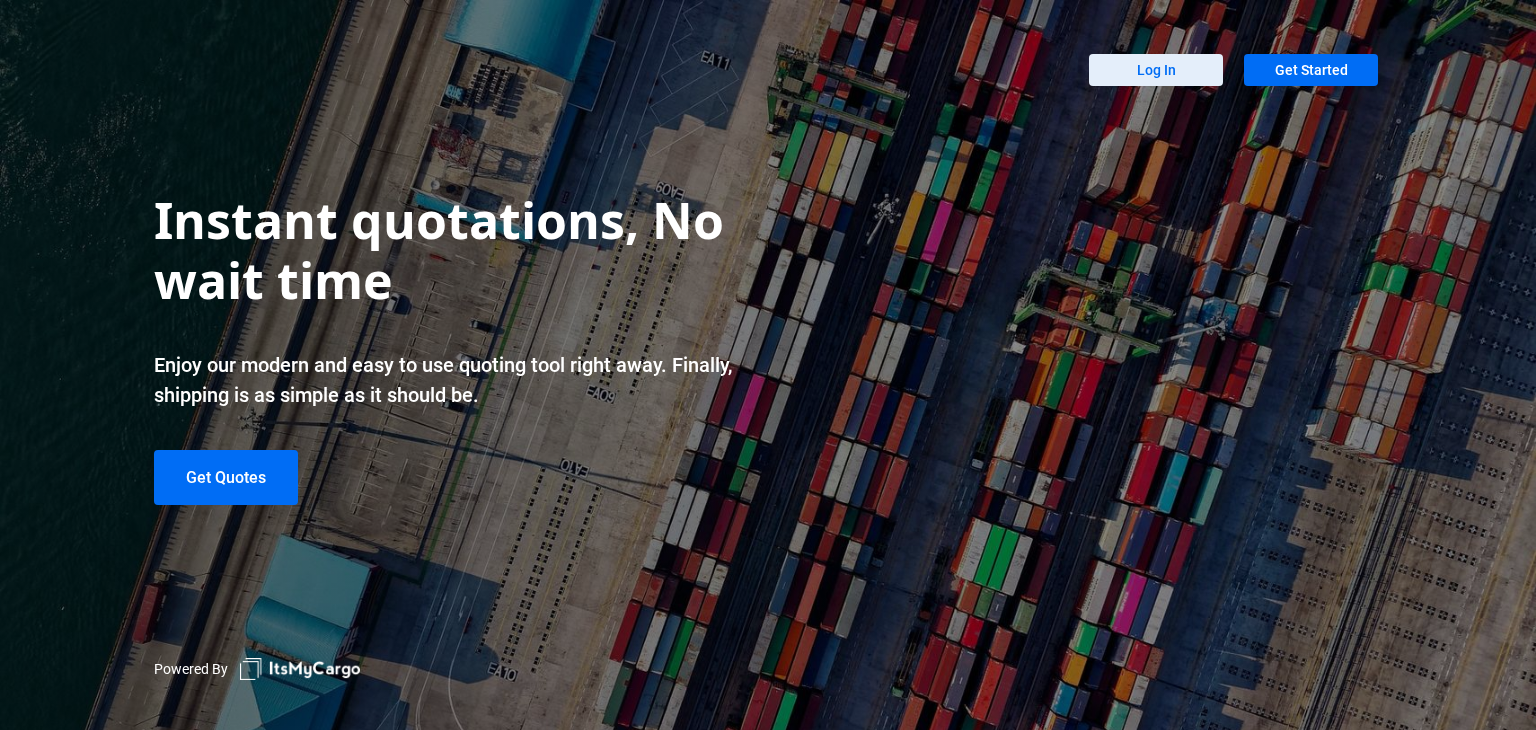 scroll, scrollTop: 0, scrollLeft: 0, axis: both 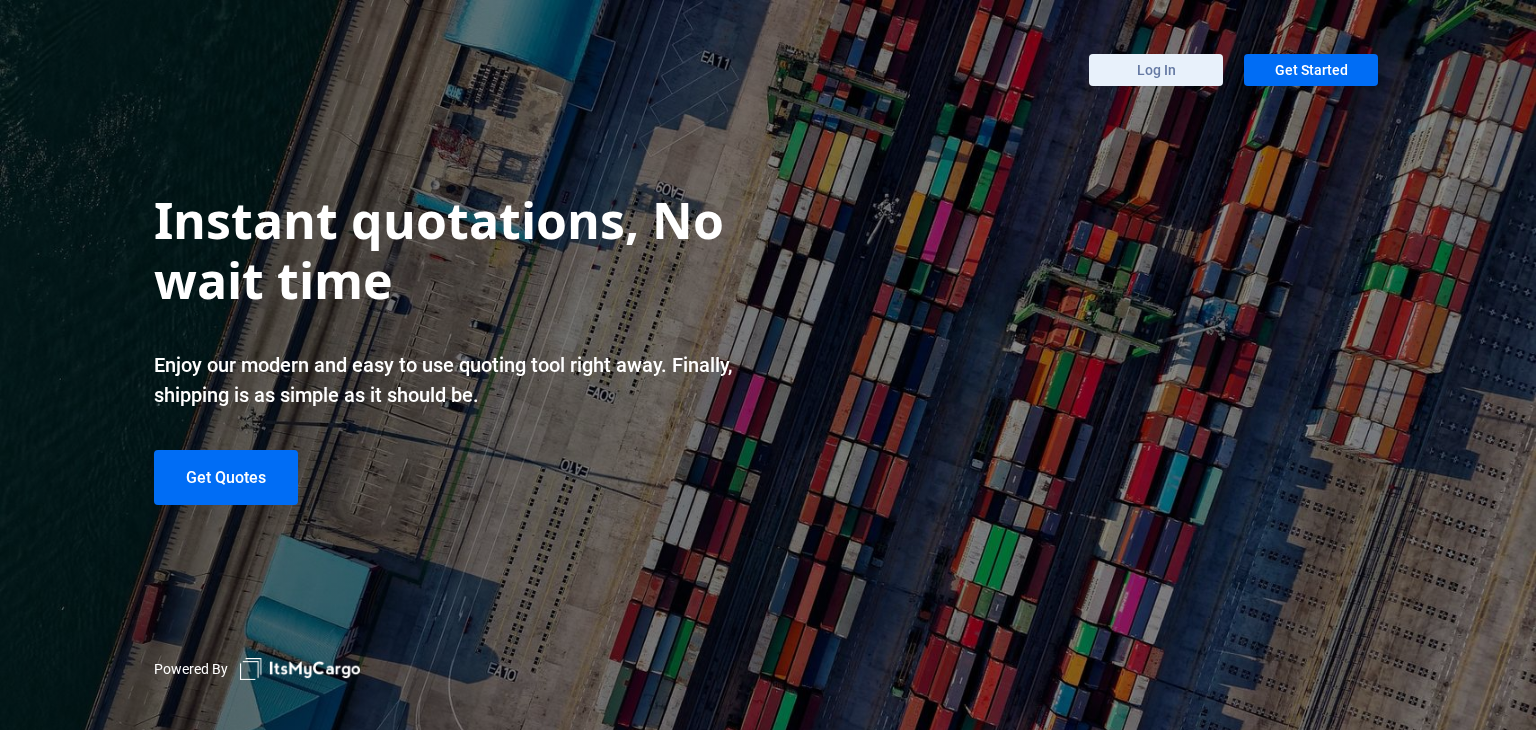click on "Log In" at bounding box center (1156, 70) 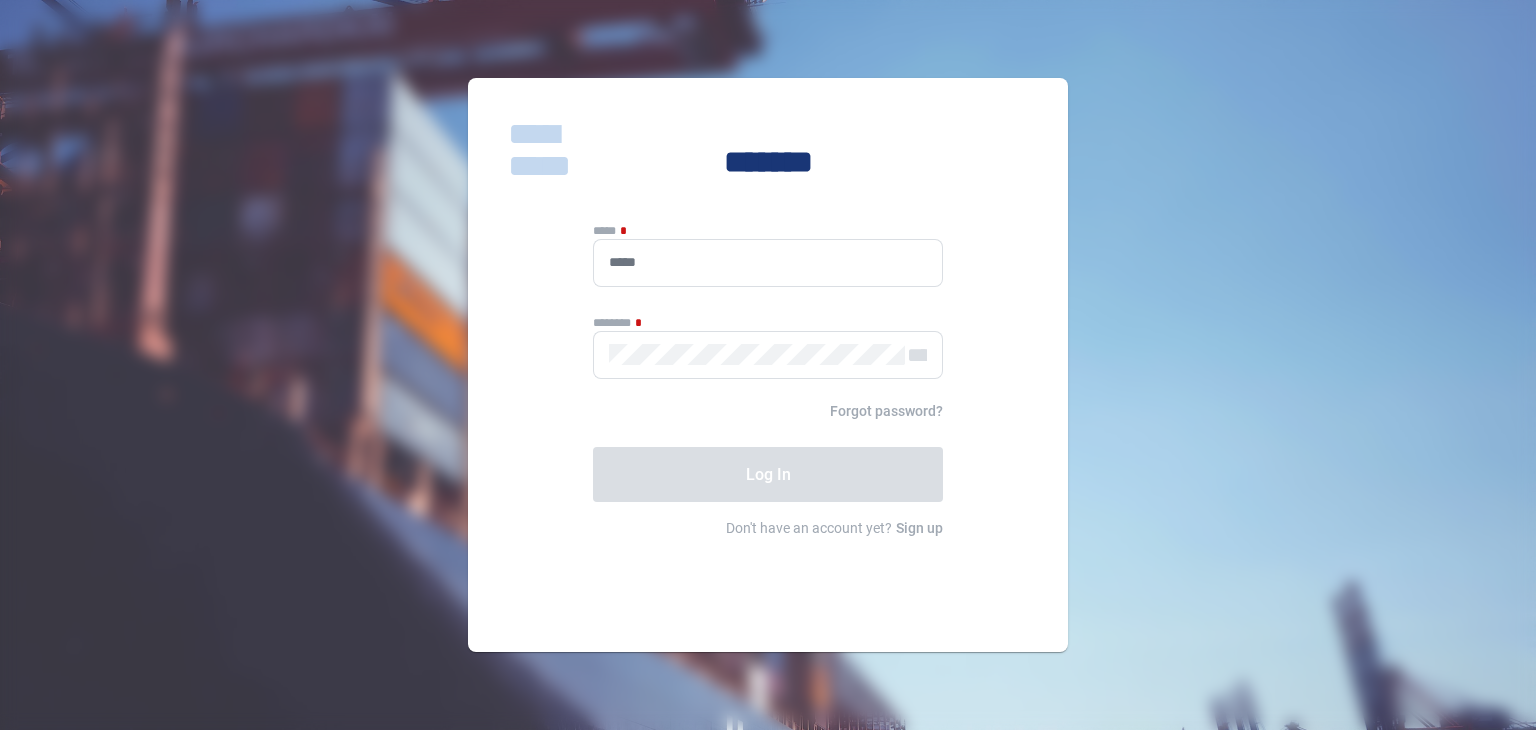 type on "**********" 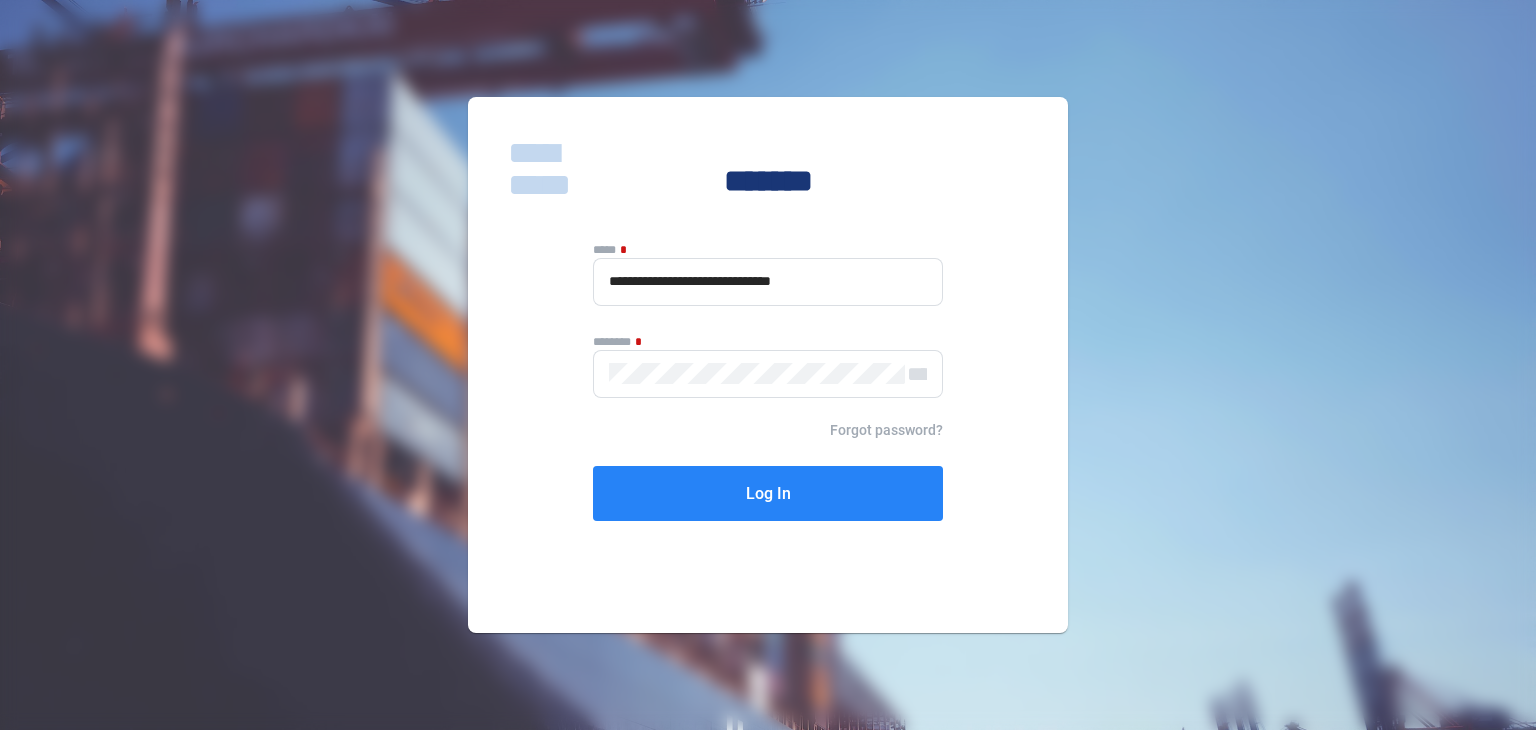 click on "Log In" at bounding box center [768, 493] 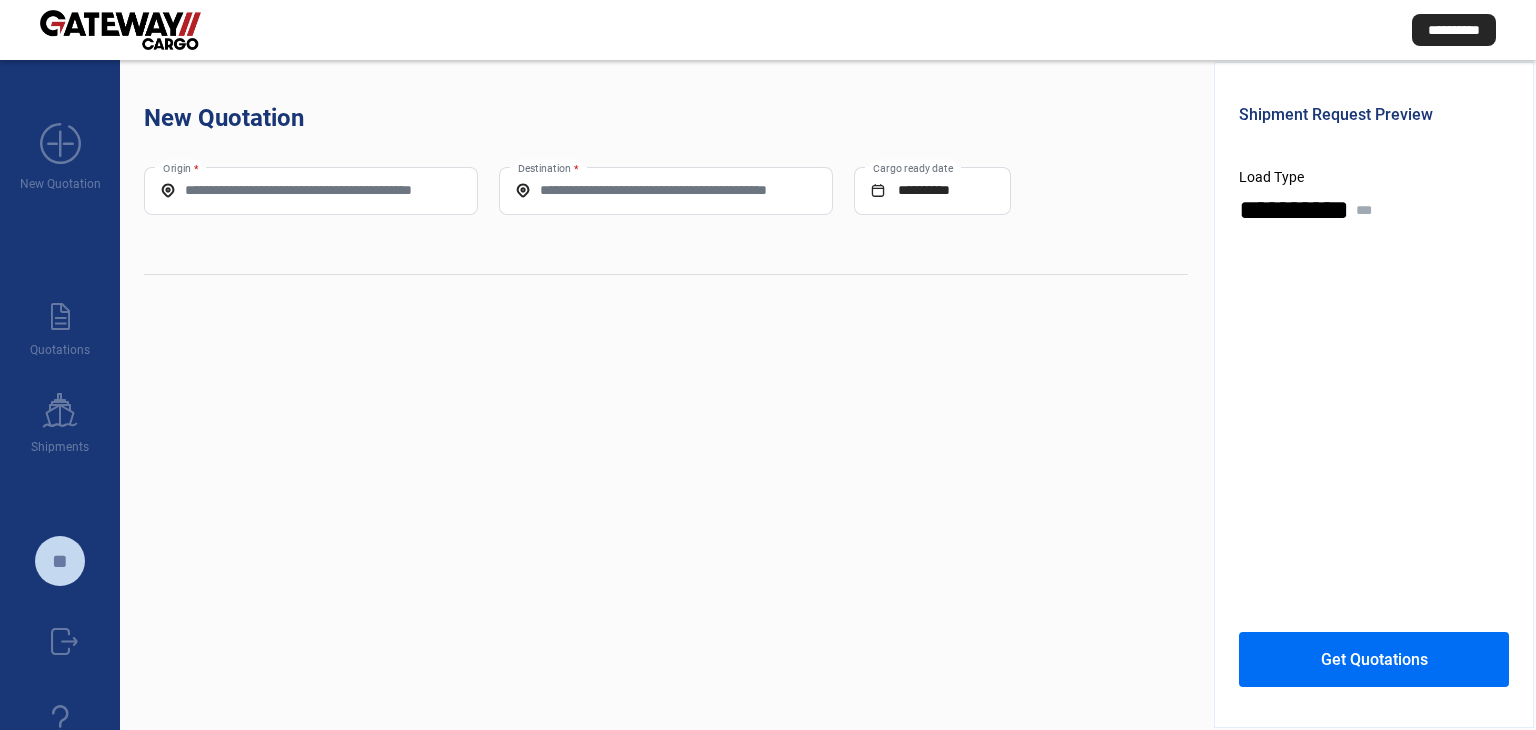 click on "Origin *" at bounding box center [311, 191] 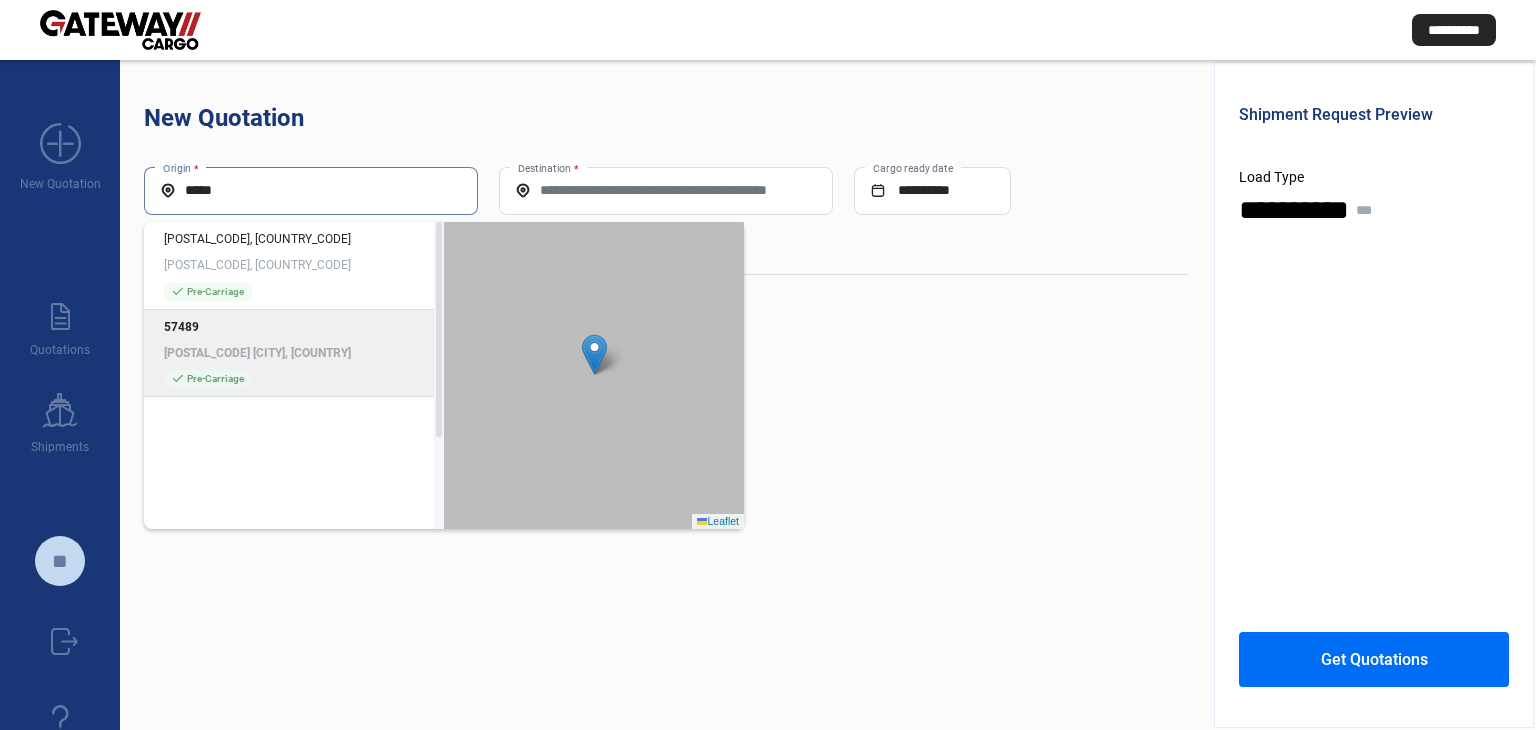 type on "*****" 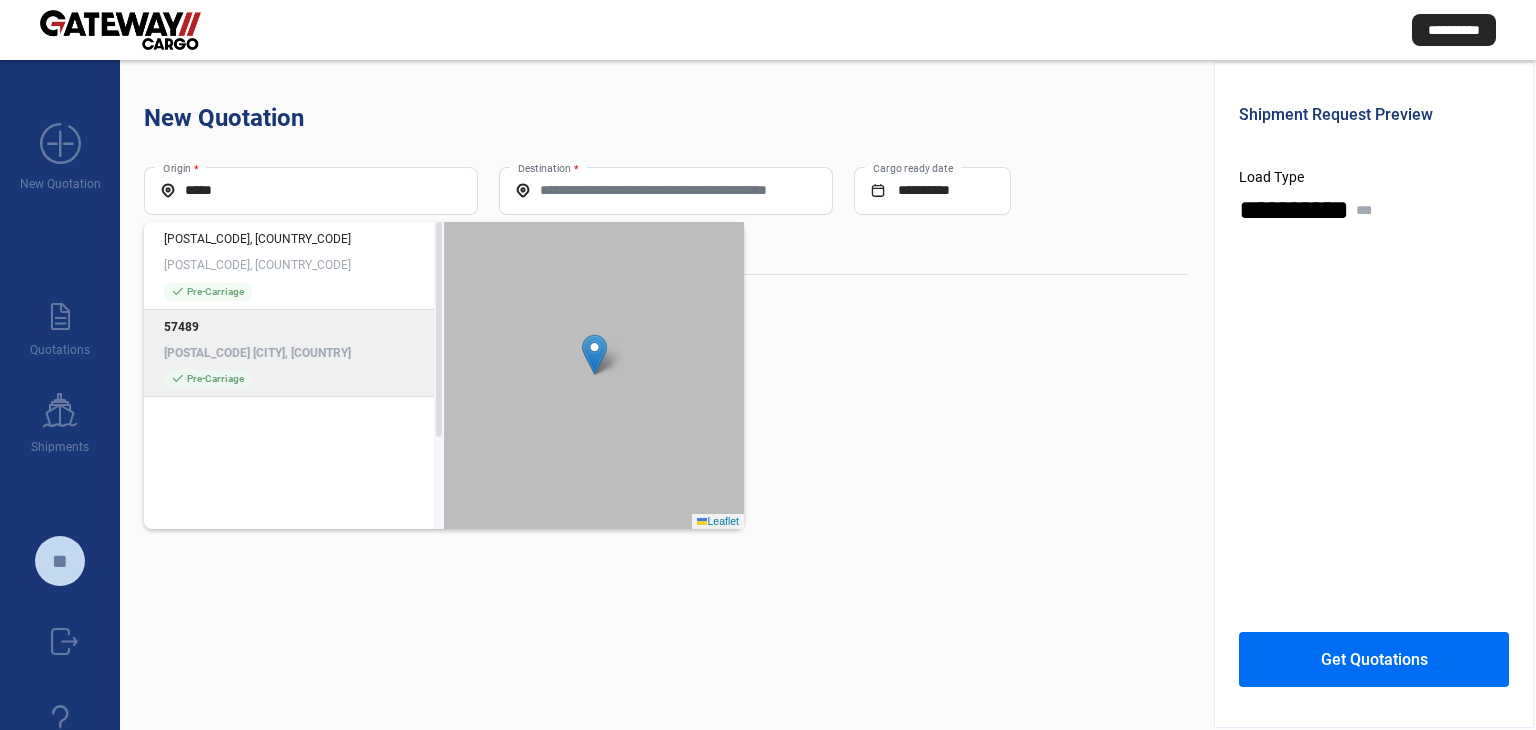 click on "check_mark  Pre-Carriage" at bounding box center [294, 379] 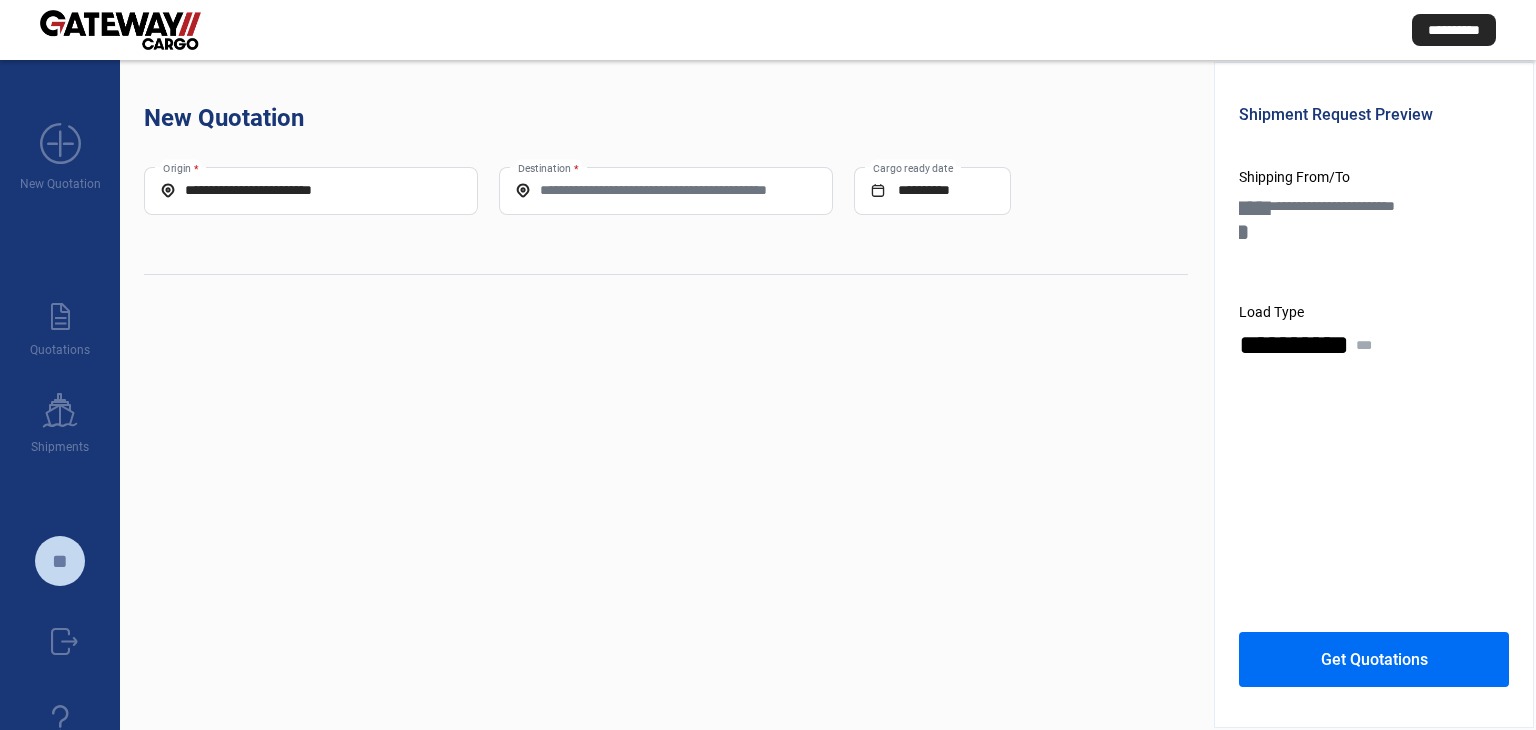 click on "Destination *" at bounding box center (666, 190) 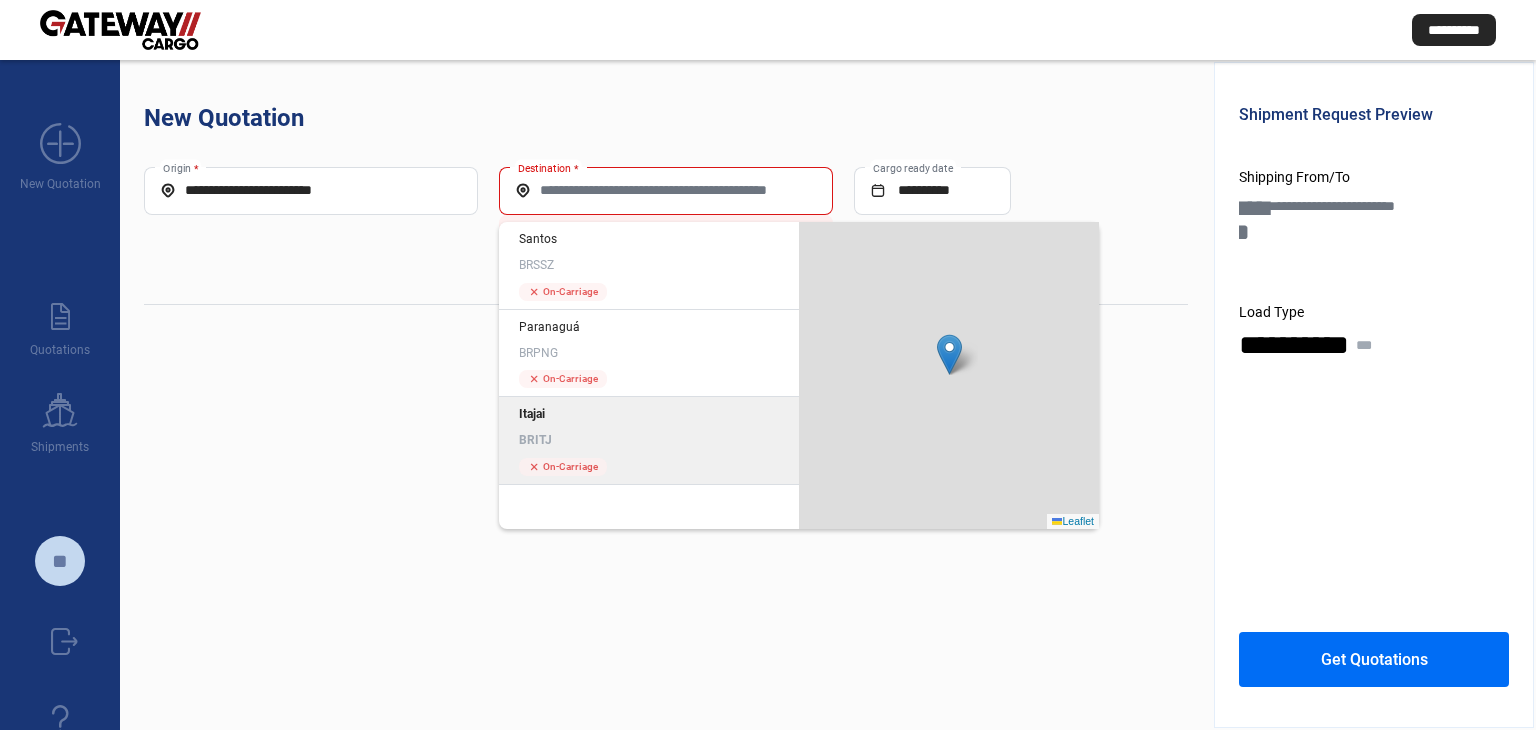 click on "BRITJ" at bounding box center [649, 440] 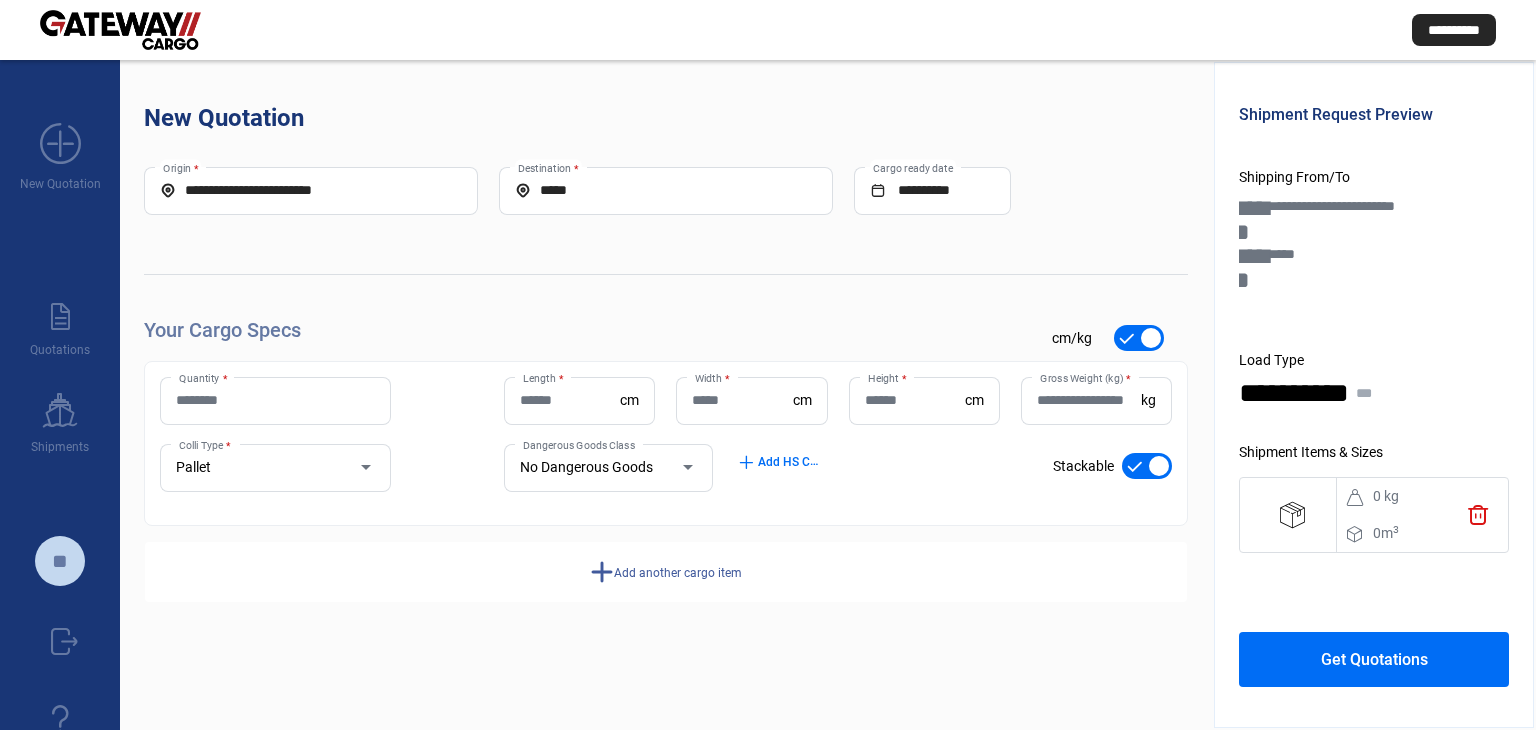 click on "Quantity *" at bounding box center (275, 401) 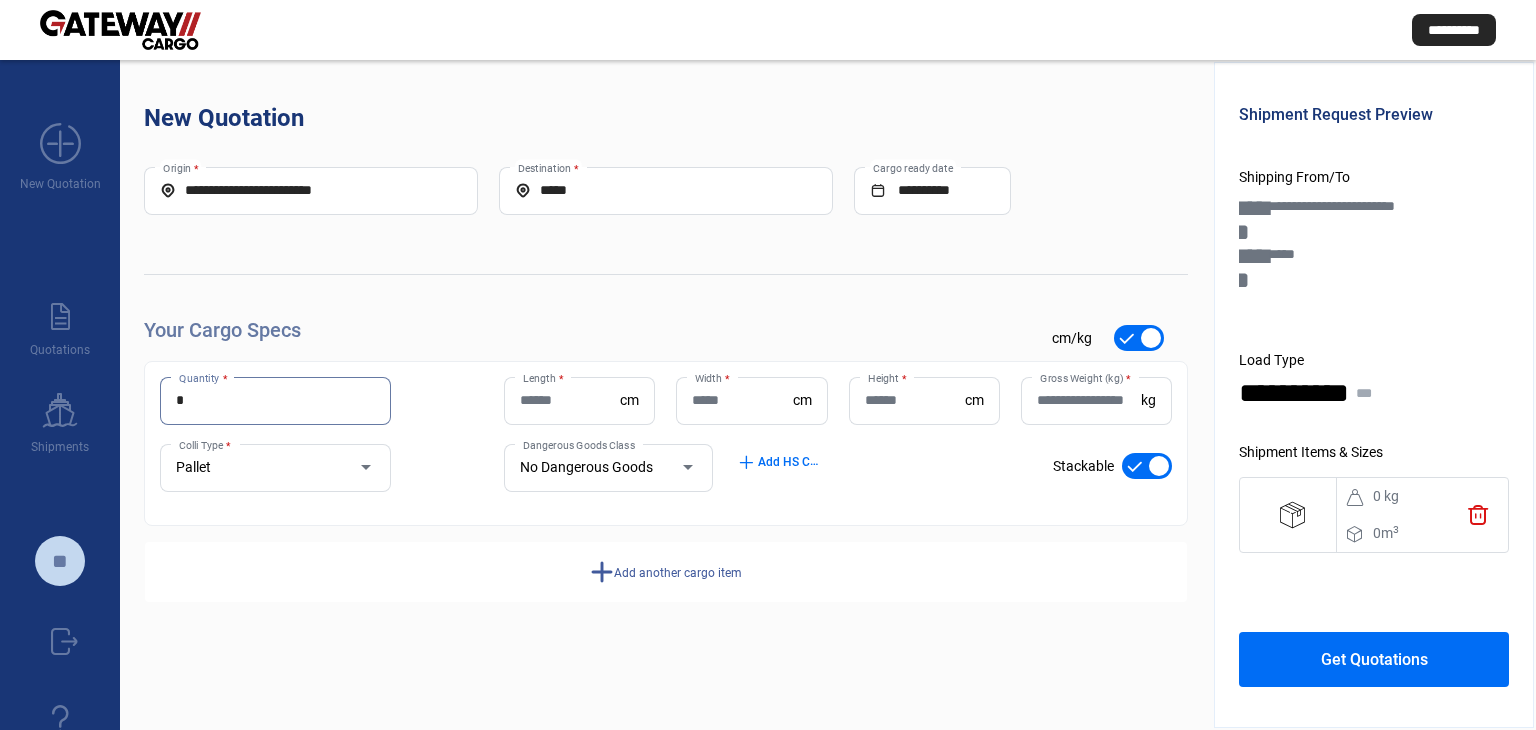 type on "*" 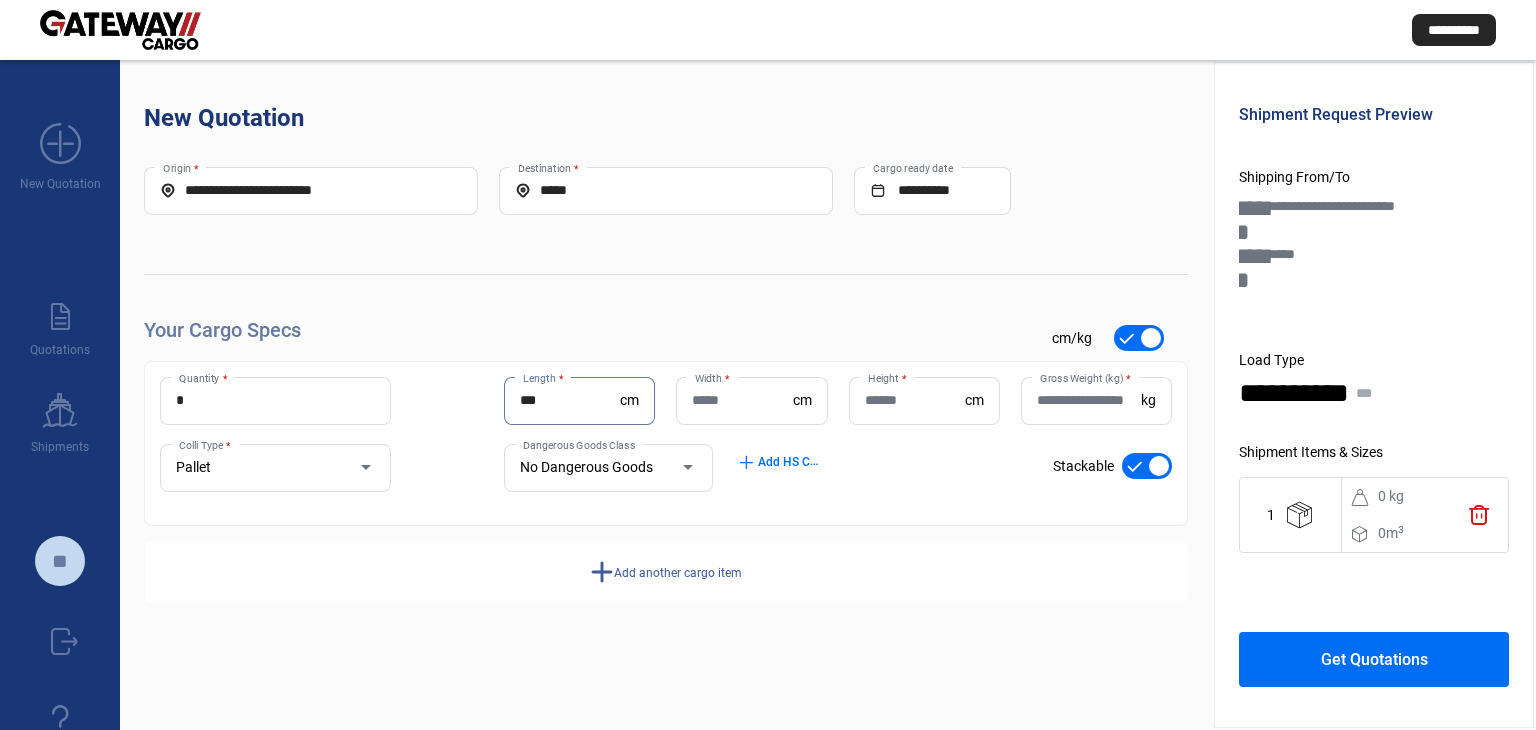 type on "***" 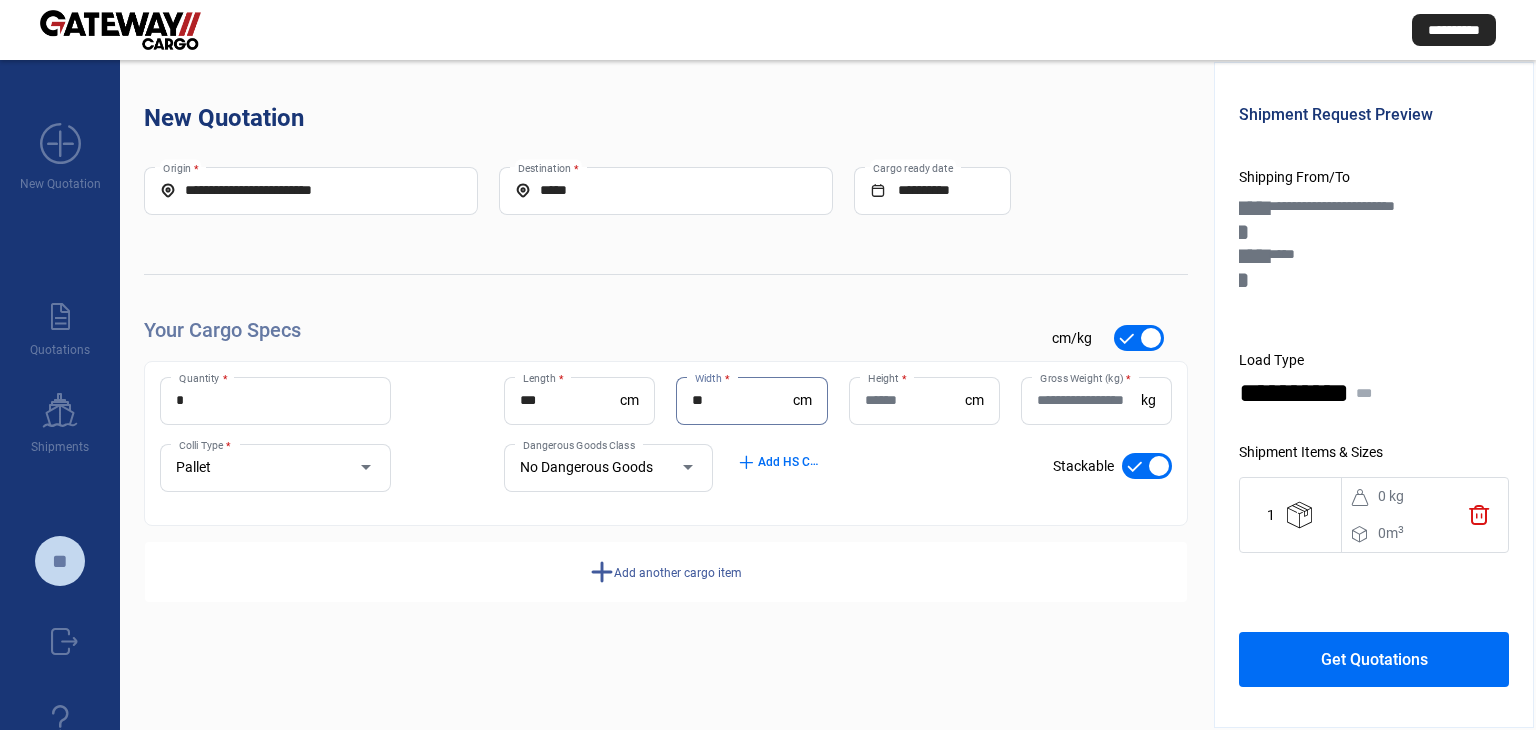 type on "**" 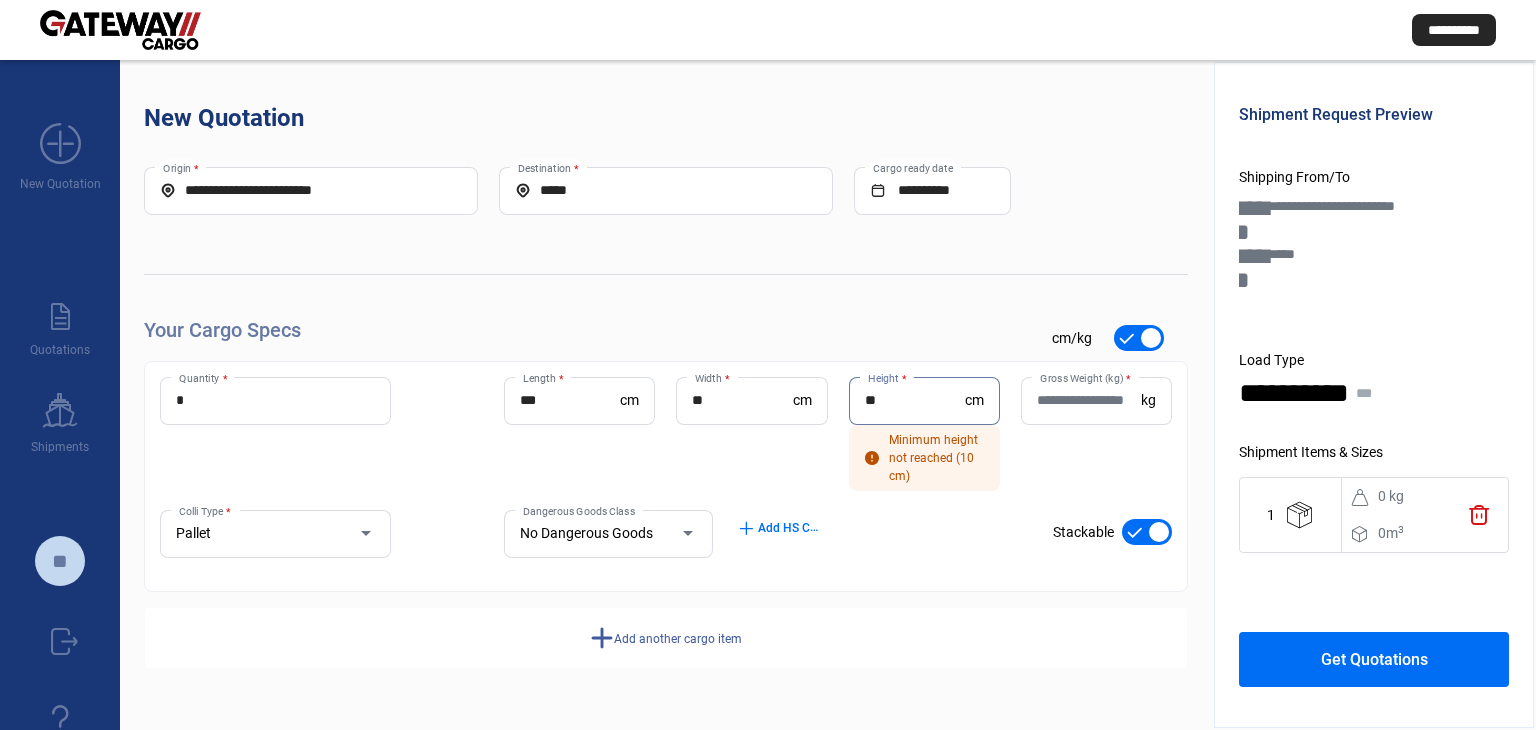 type on "**" 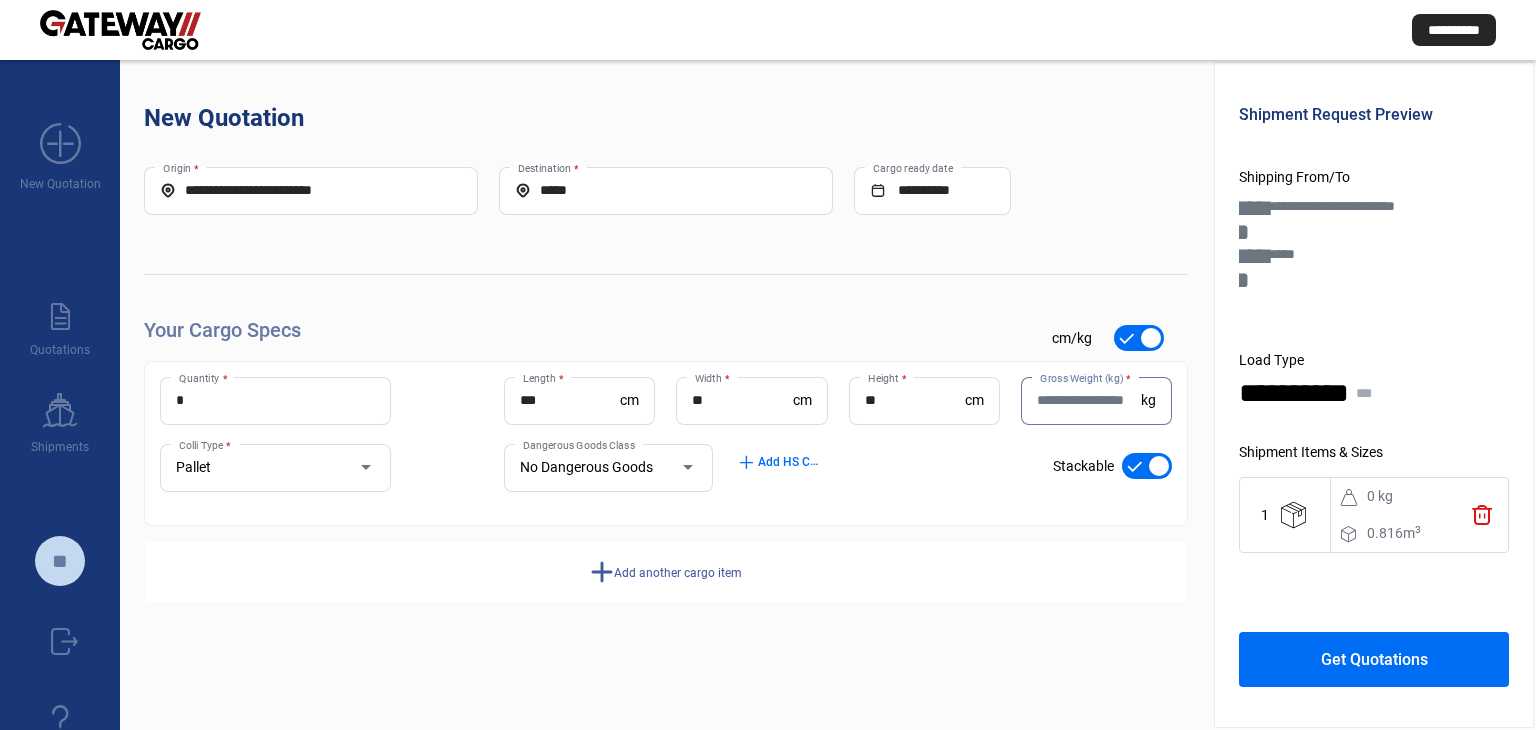 click on "add  Add another cargo item" at bounding box center [666, 572] 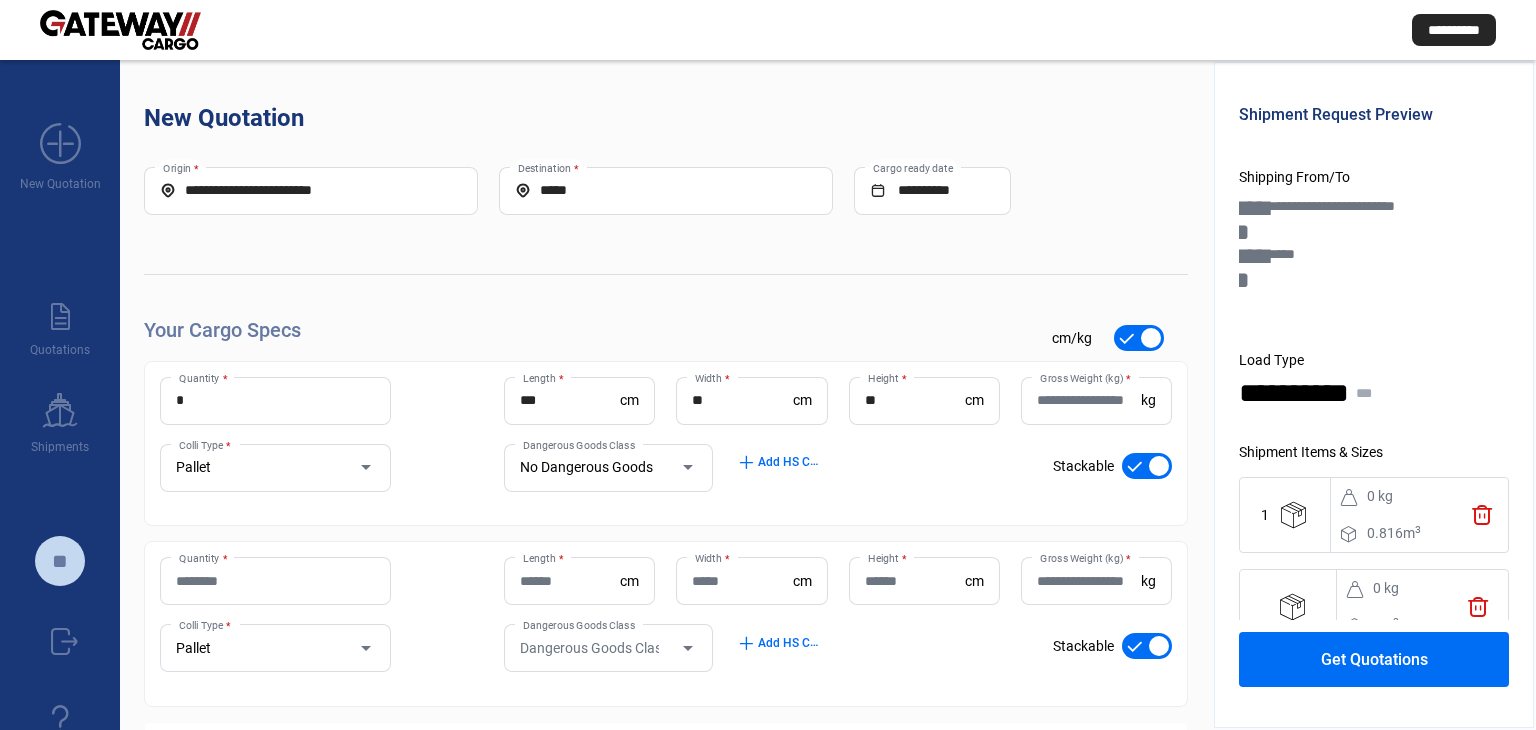 scroll, scrollTop: 93, scrollLeft: 0, axis: vertical 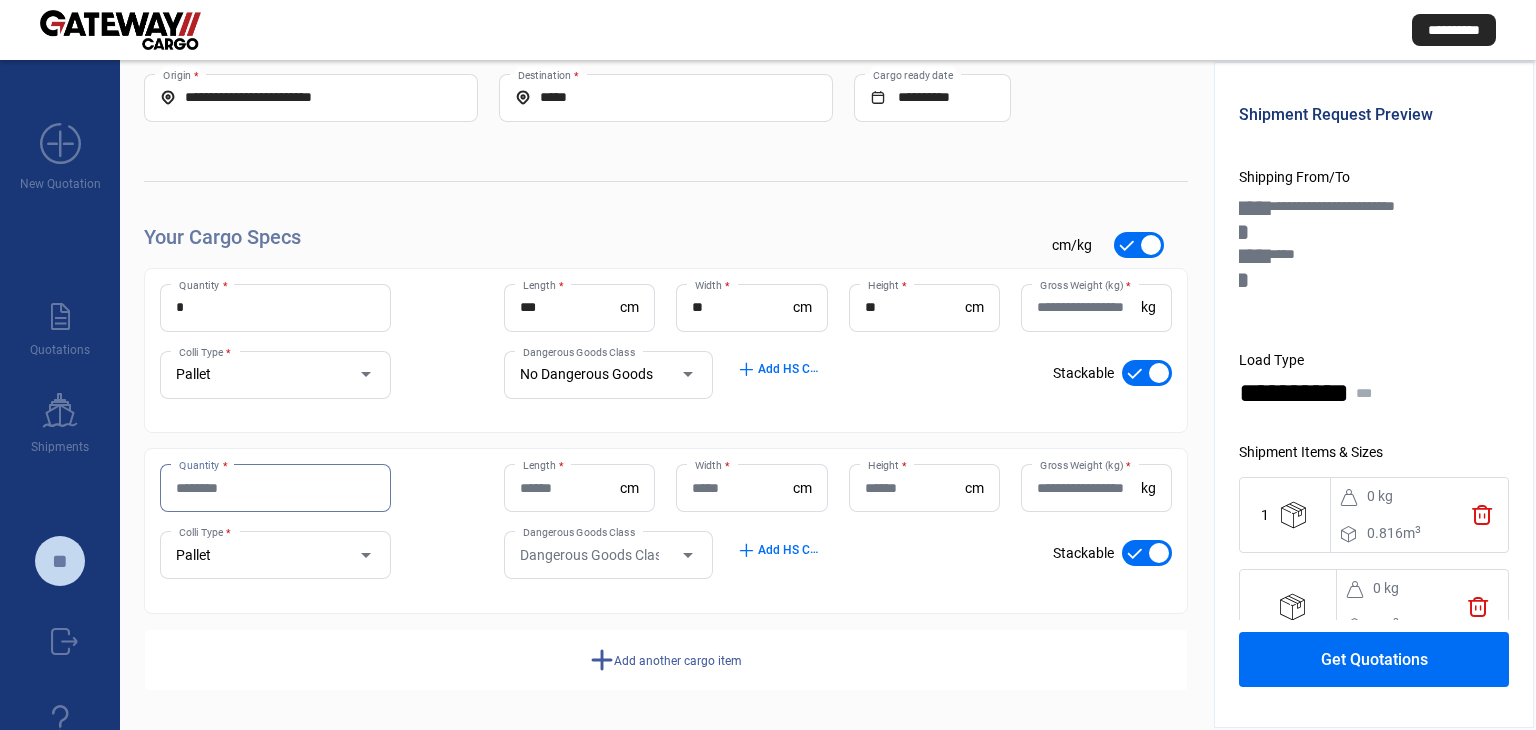 click on "Quantity *" at bounding box center (275, 488) 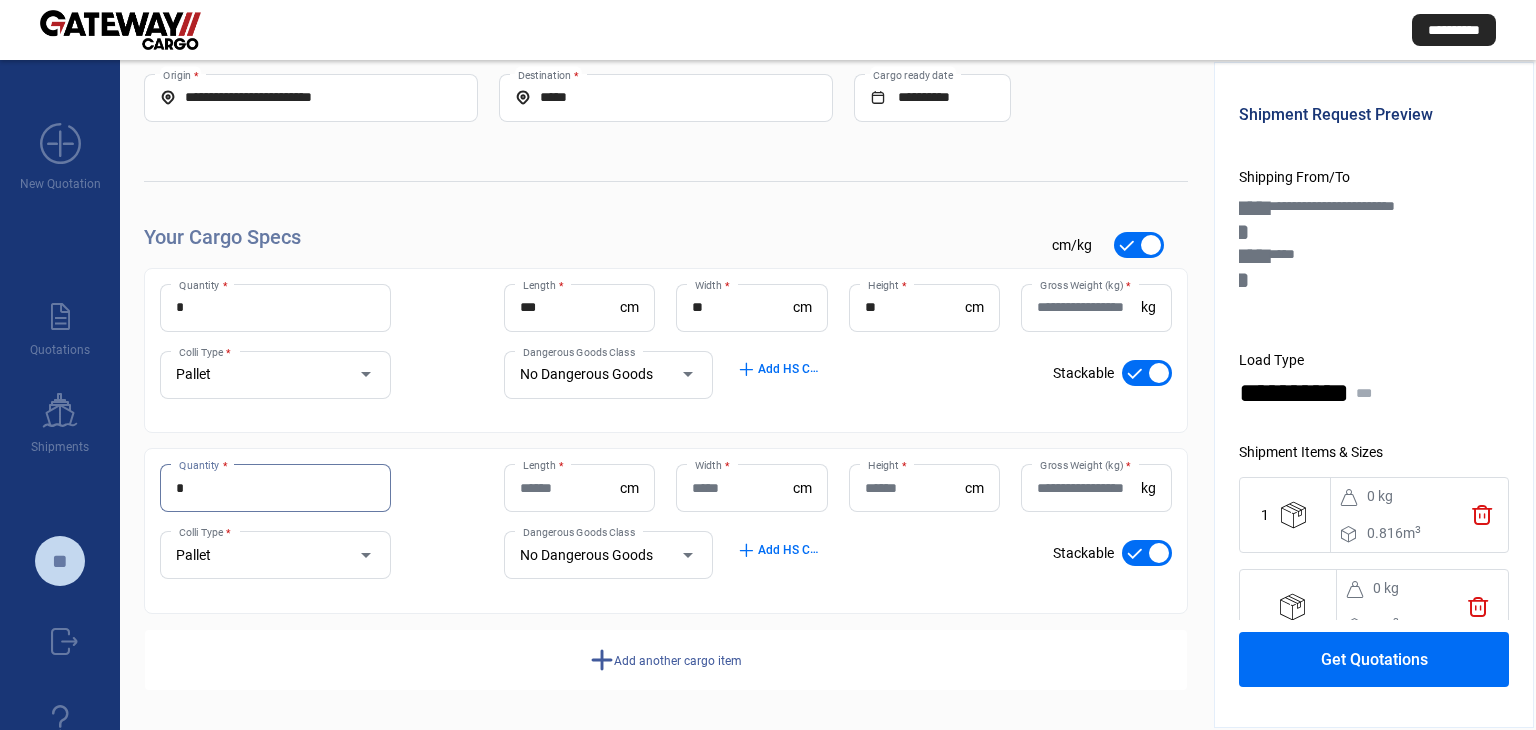 type on "*" 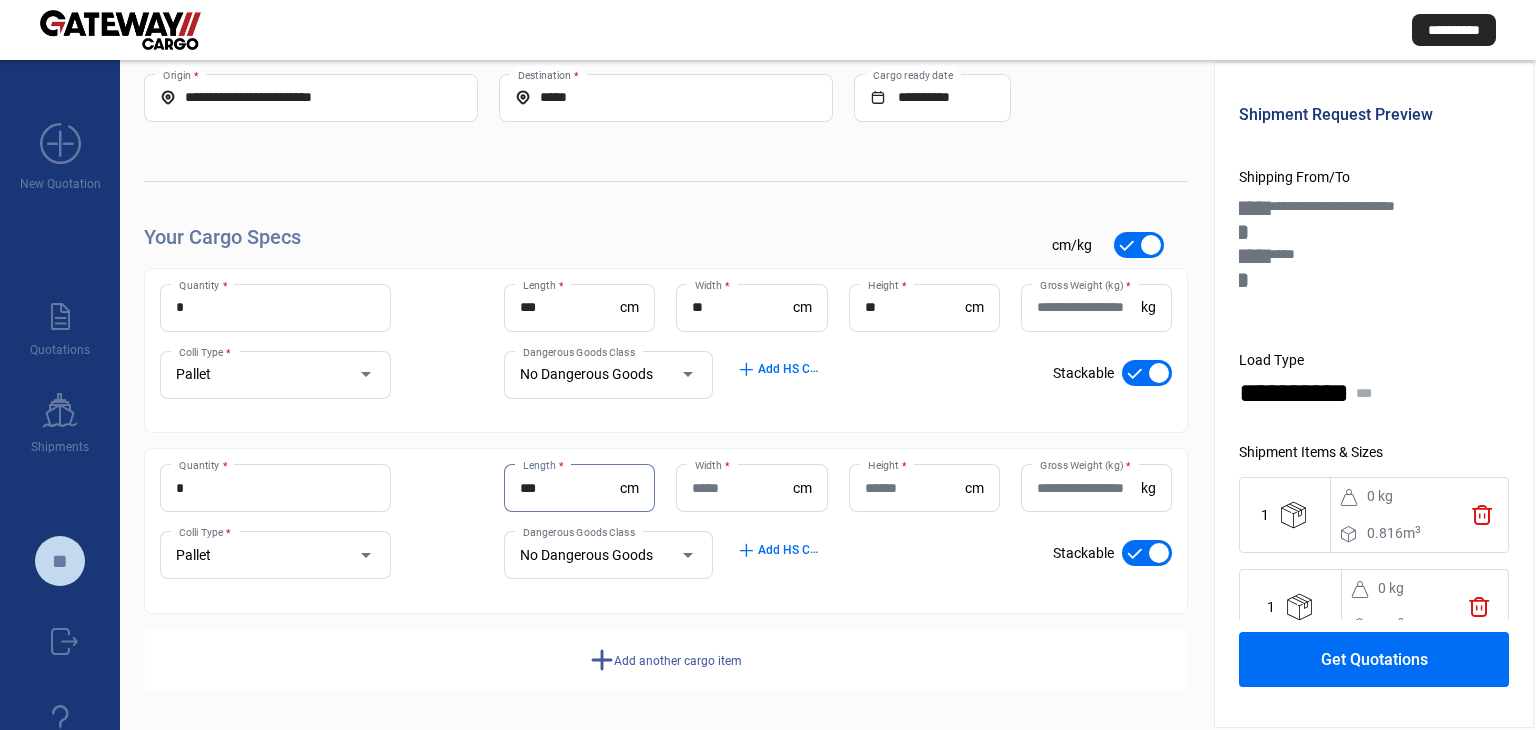 type on "***" 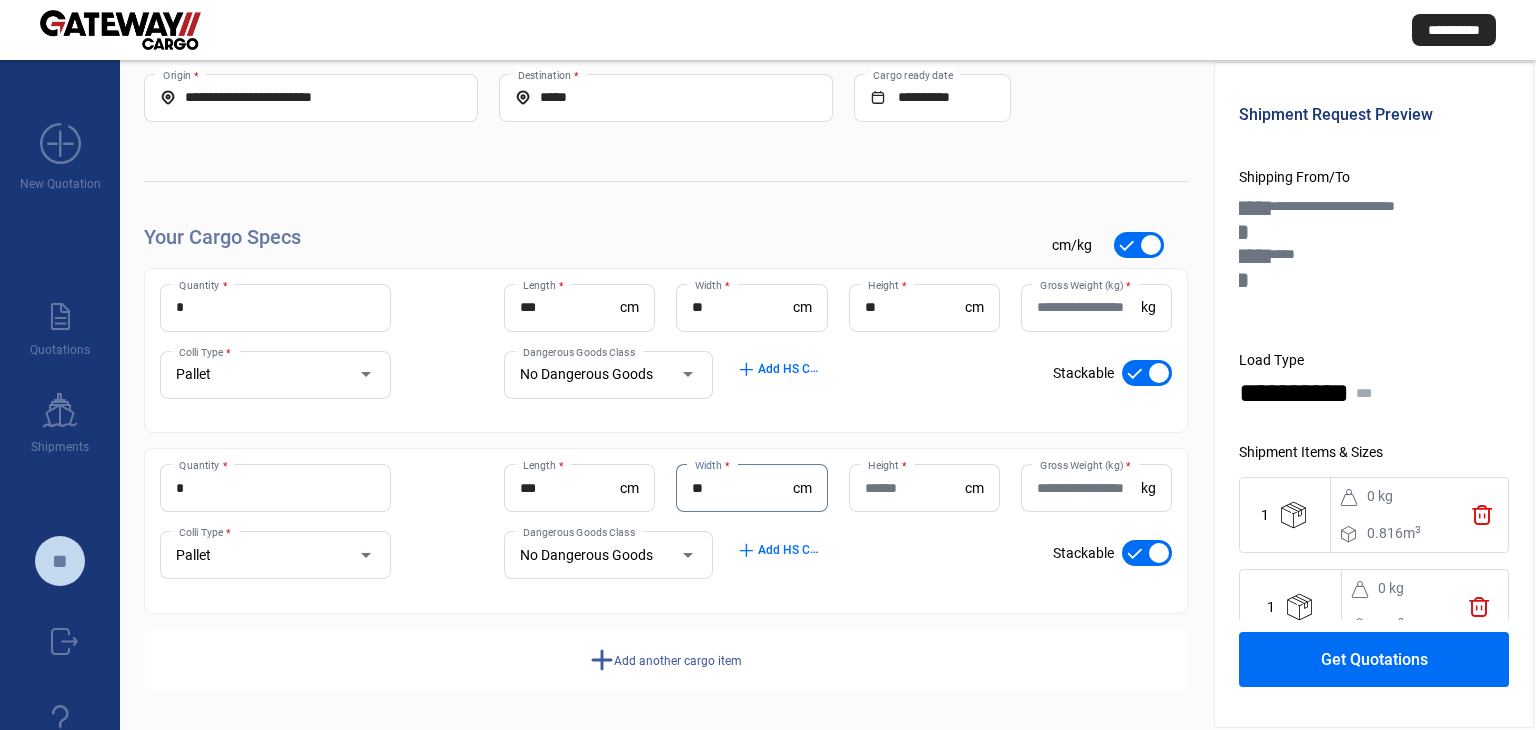 type on "**" 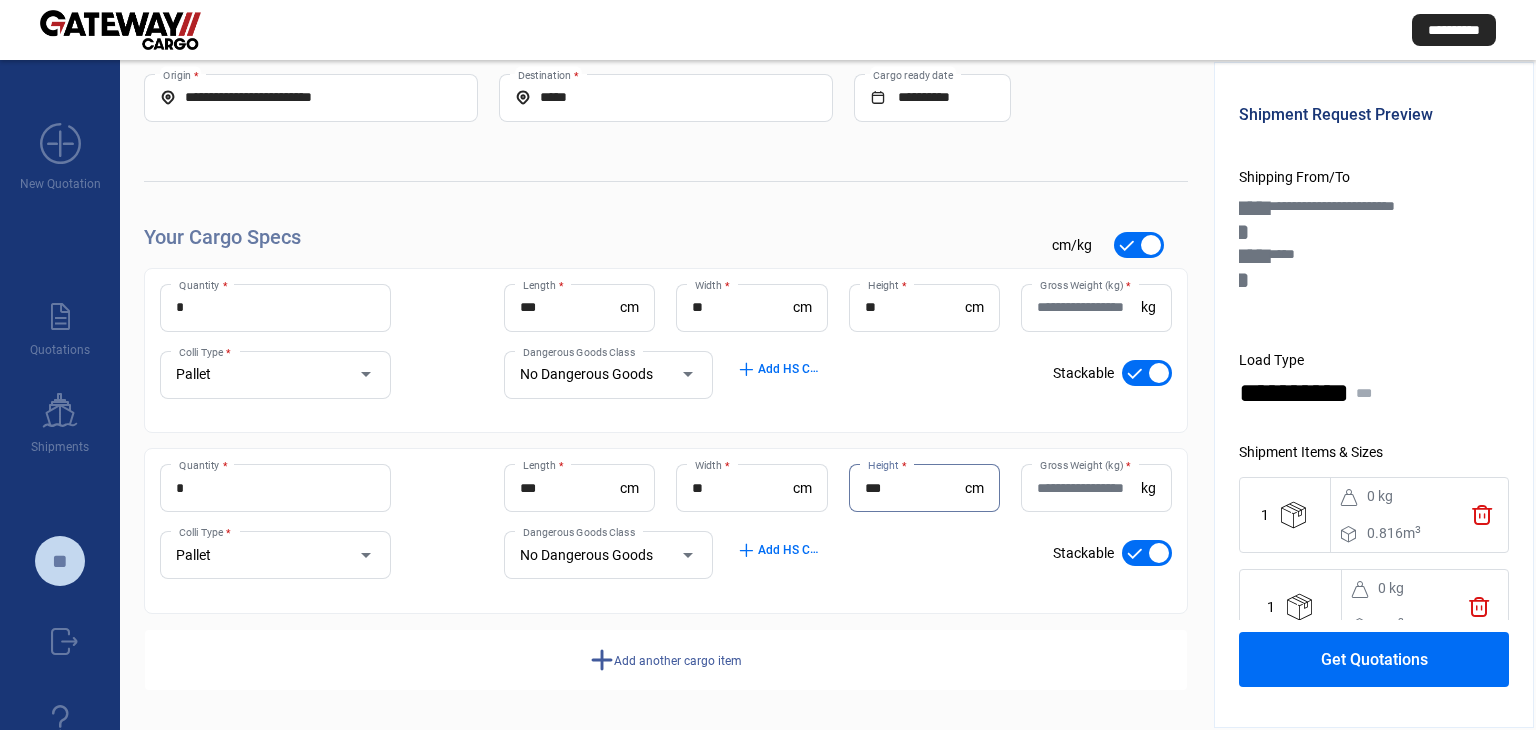 type on "***" 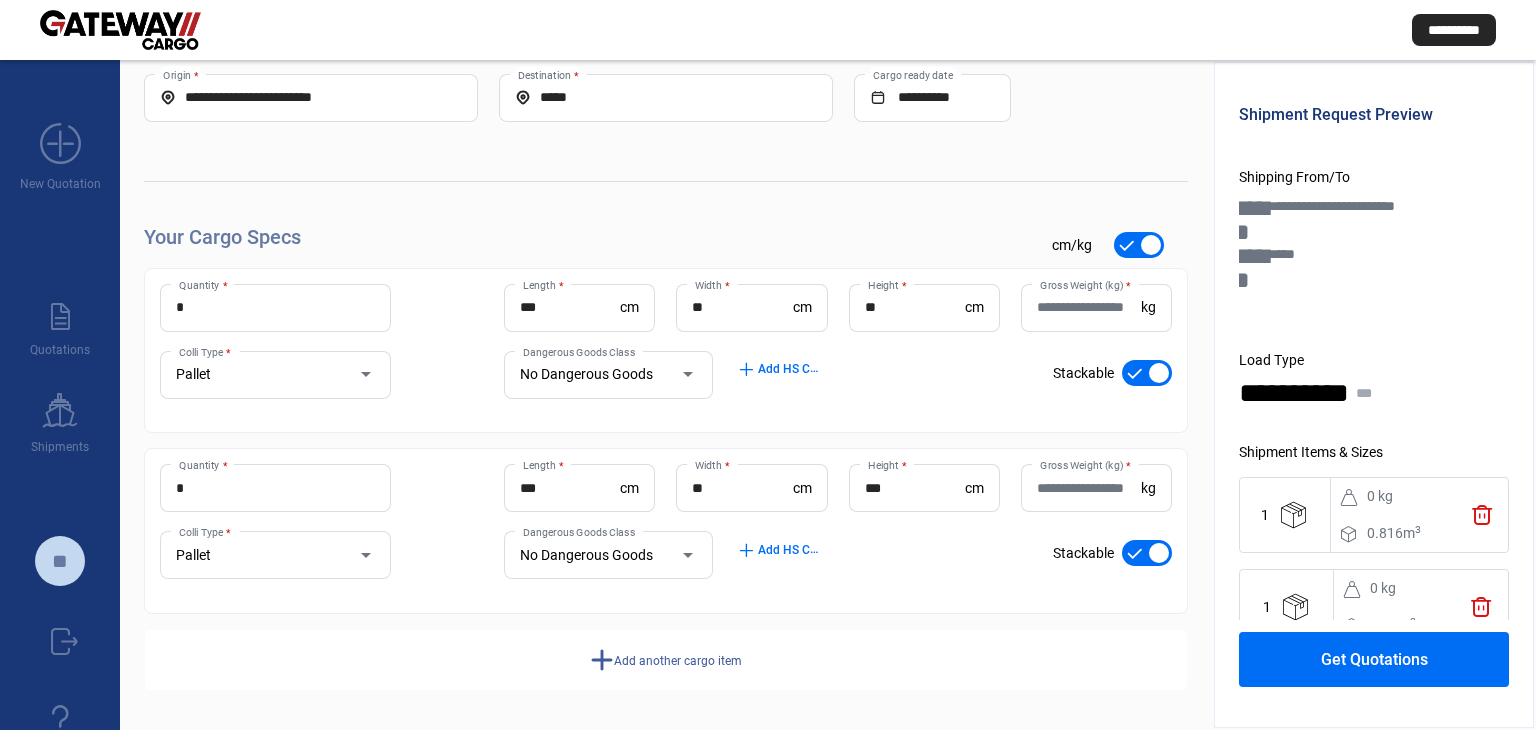 click on "add  Add another cargo item" at bounding box center (666, 660) 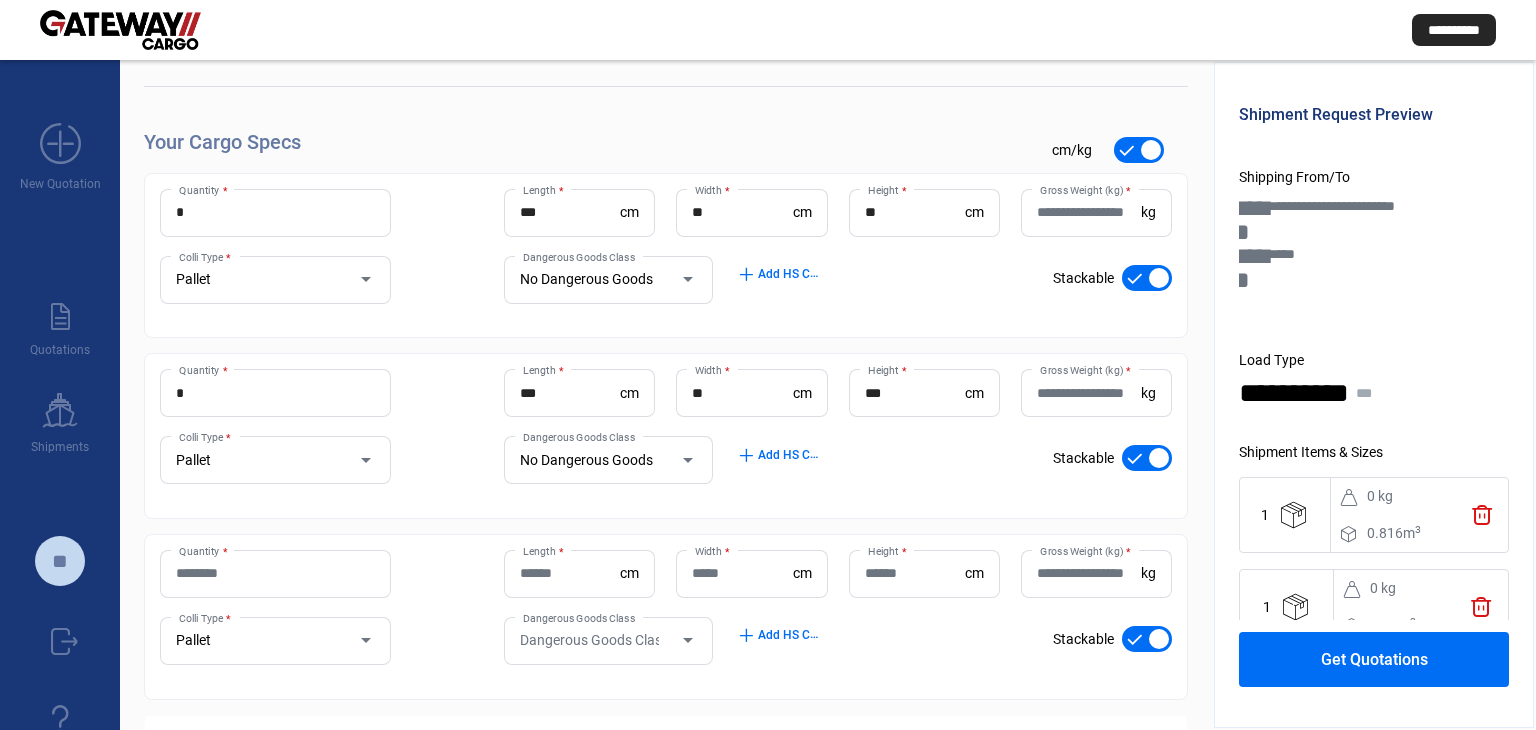 scroll, scrollTop: 193, scrollLeft: 0, axis: vertical 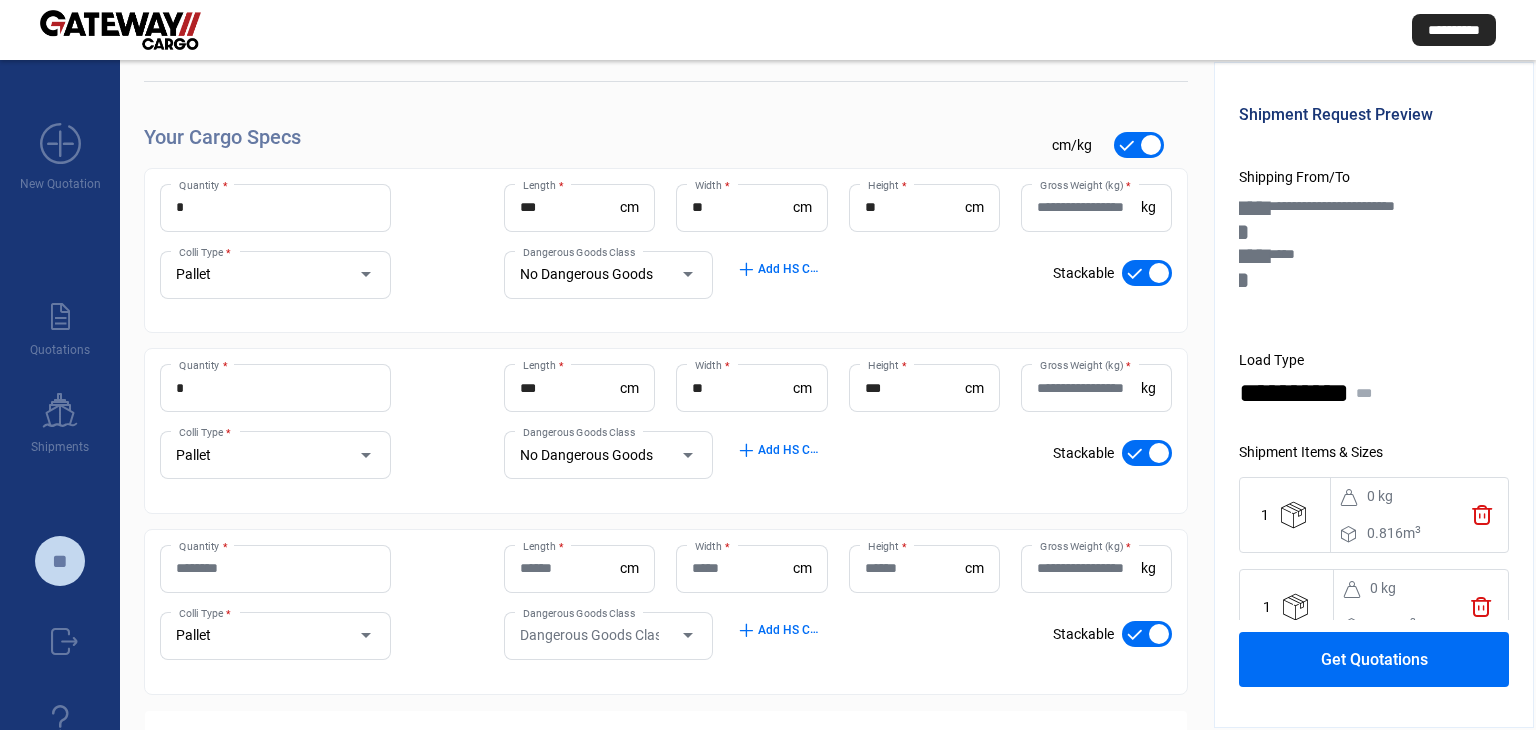 click on "Quantity * Length  * cm Width  * cm Height  * cm Gross Weight (kg)  * kg Pallet Colli Type * Dangerous Goods Class Dangerous Goods Class add  Add HS Codes check_mark    Stackable" at bounding box center [666, 612] 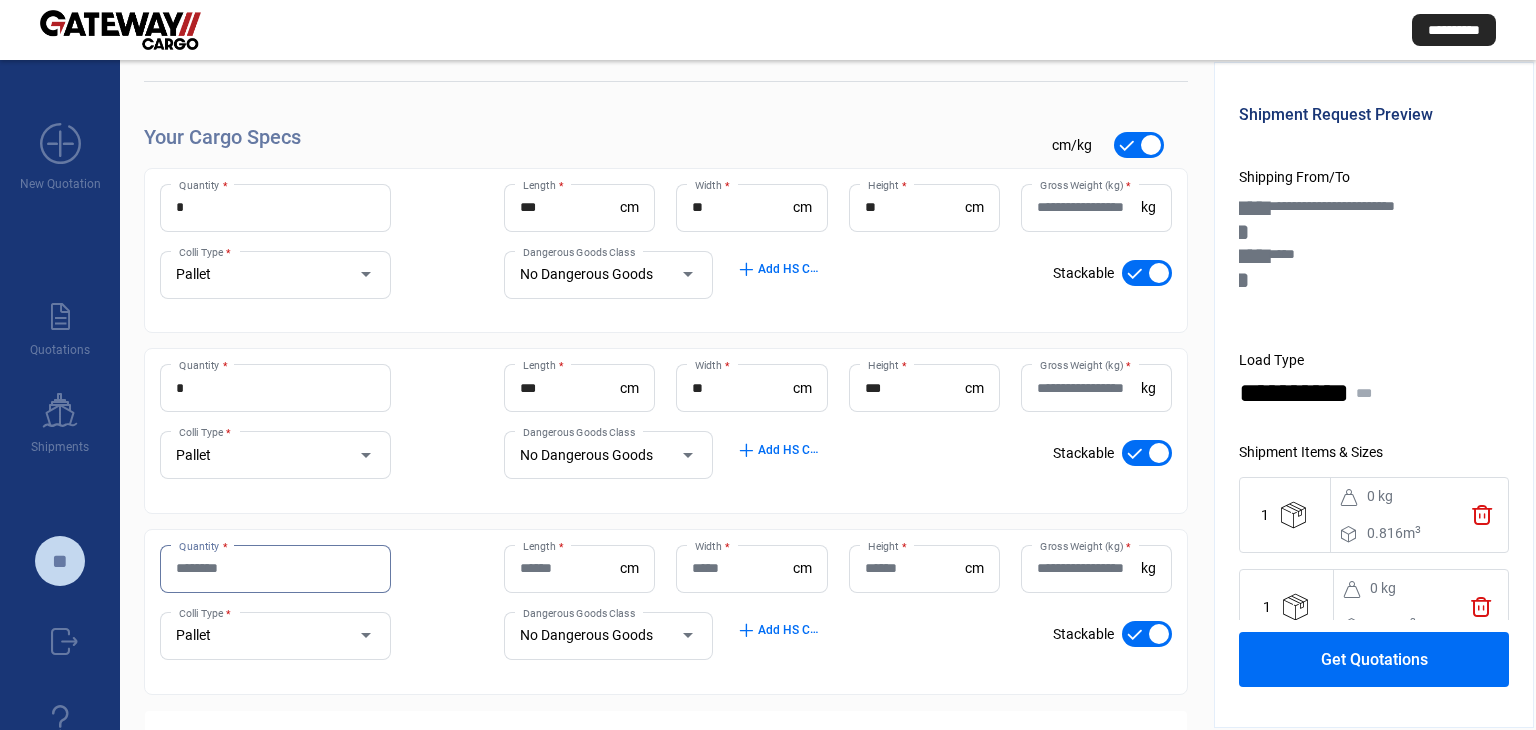 click on "Quantity *" at bounding box center [275, 568] 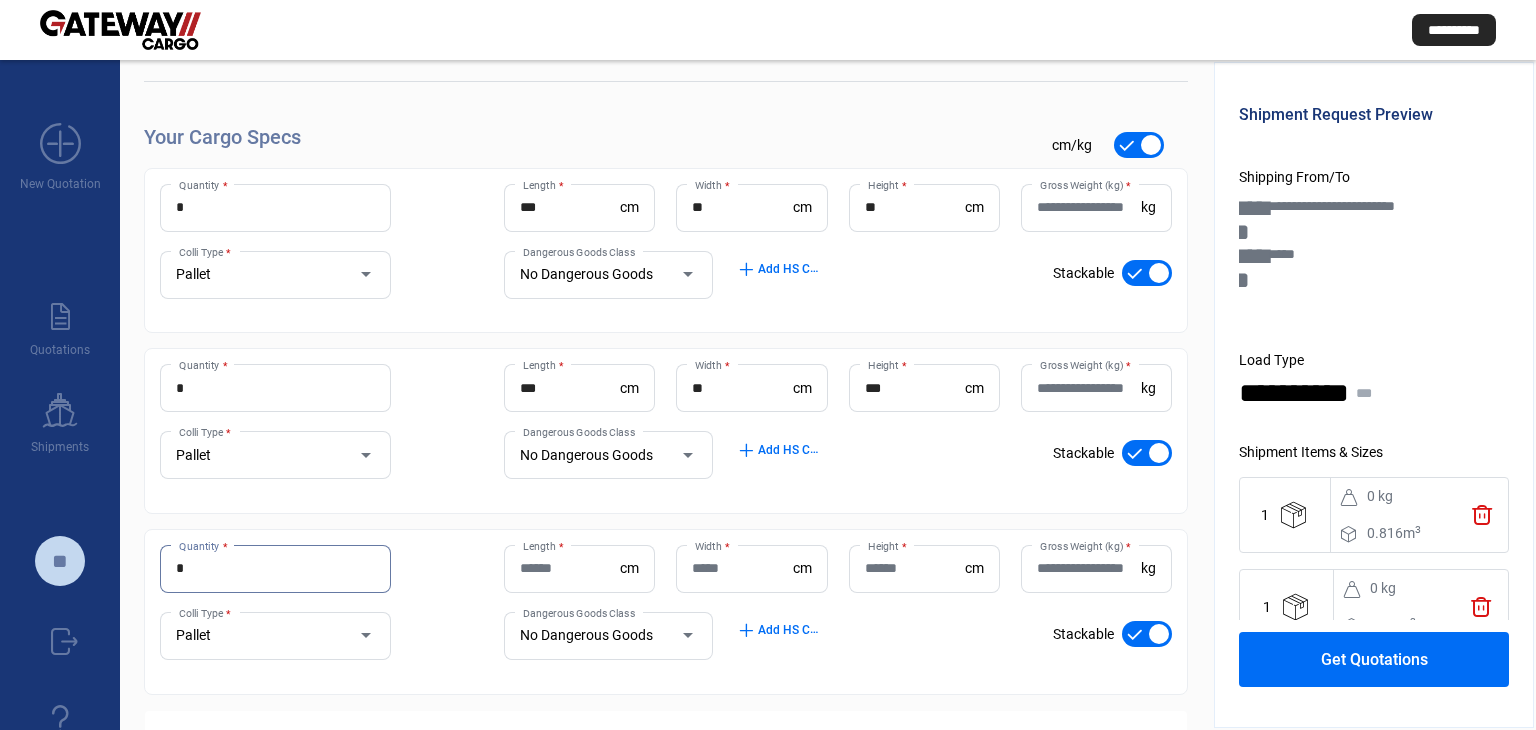 type on "*" 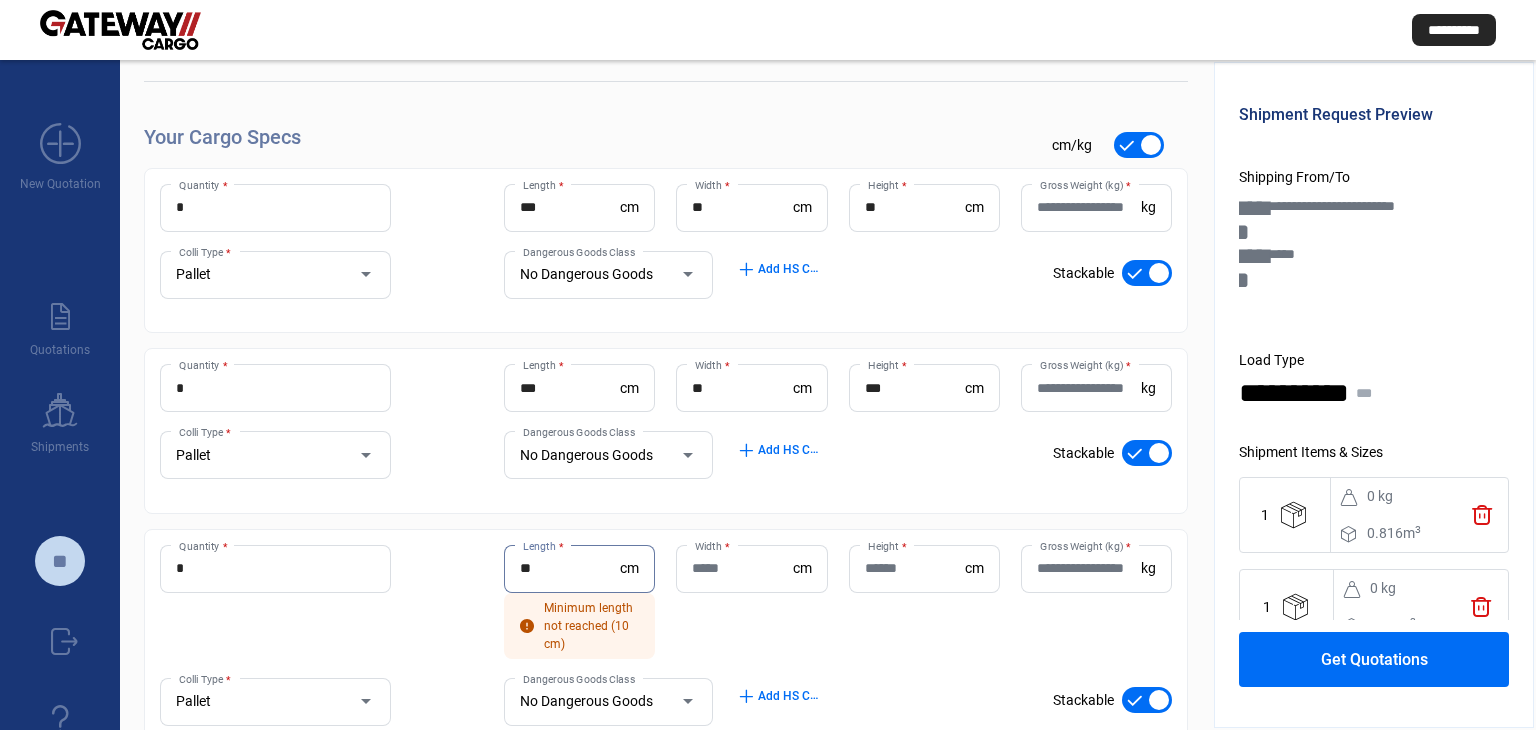 type on "**" 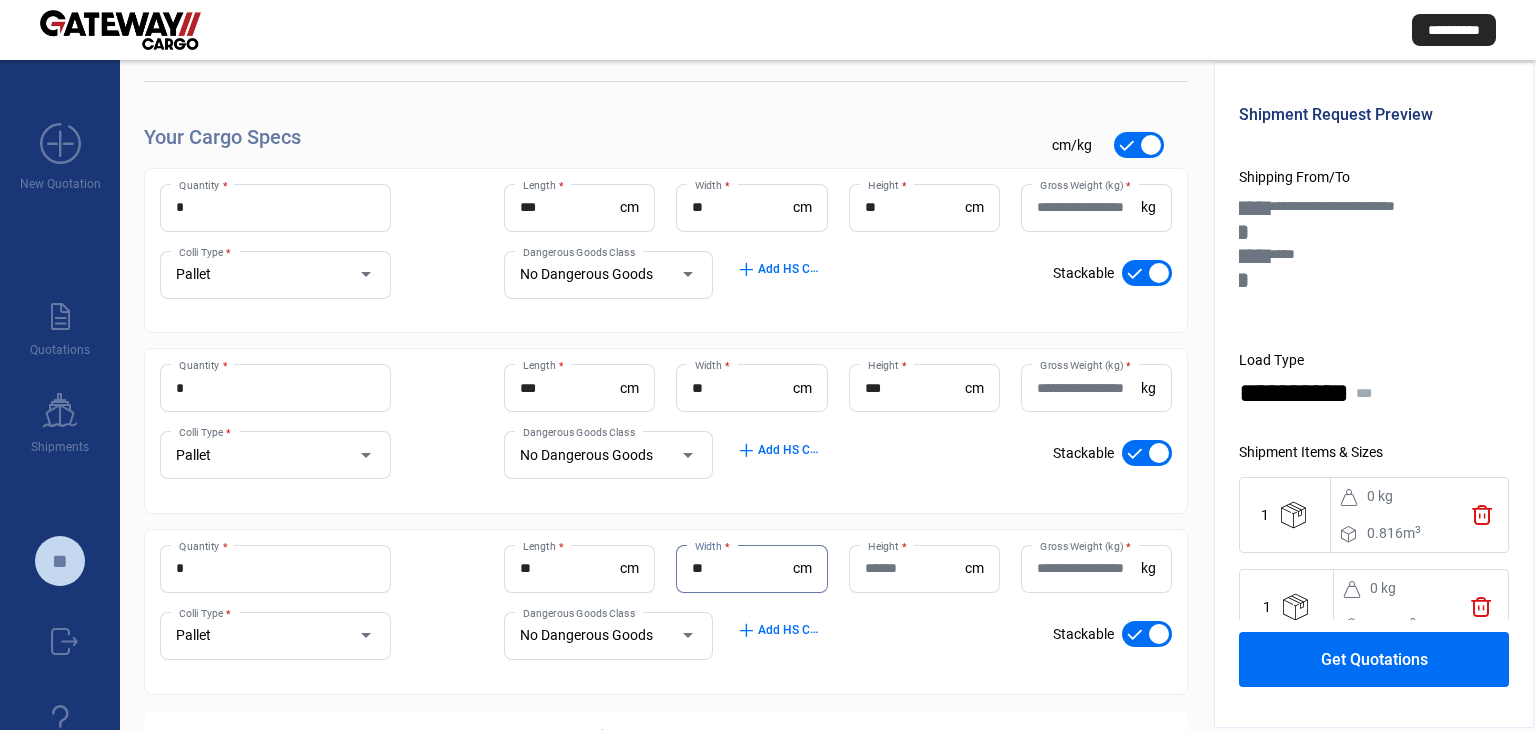 type on "**" 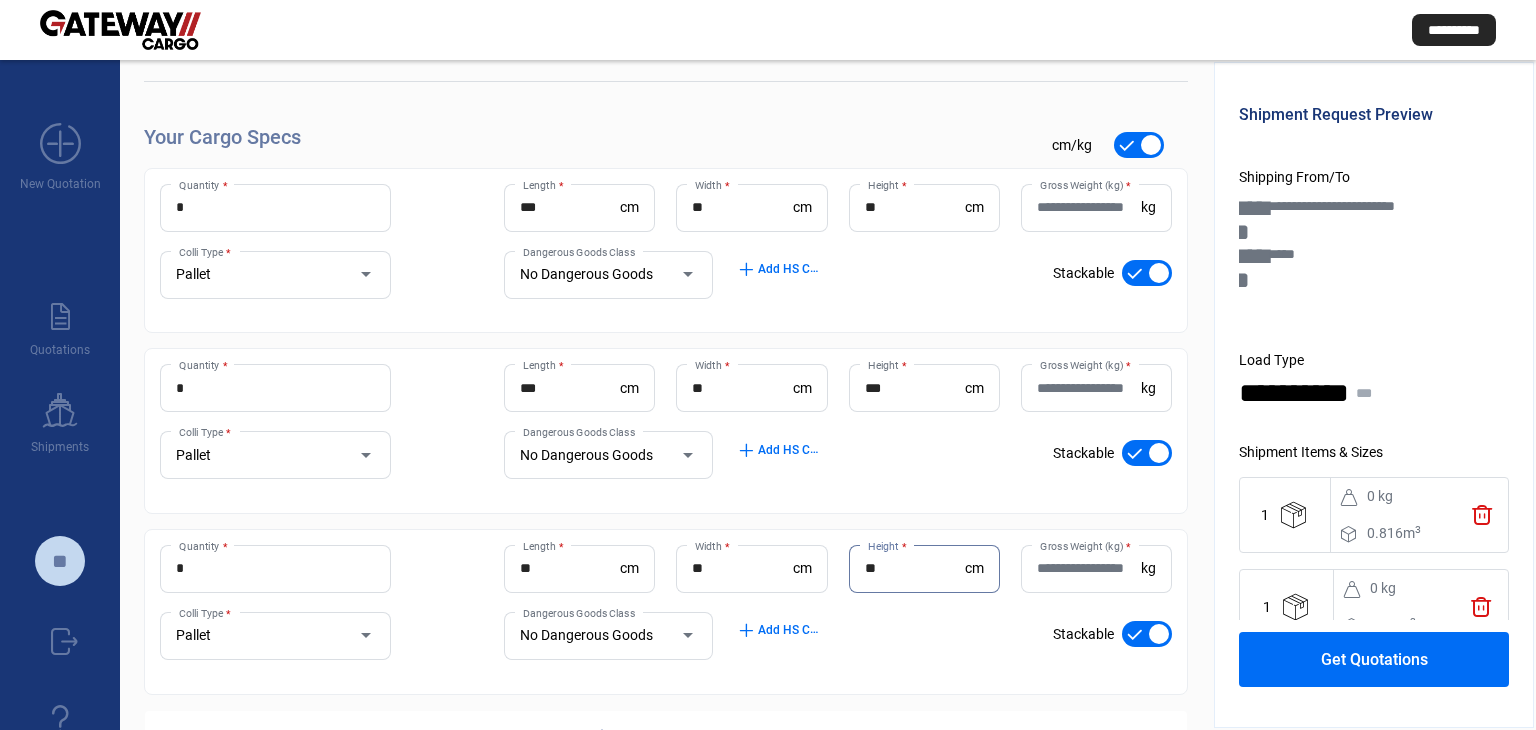 type on "**" 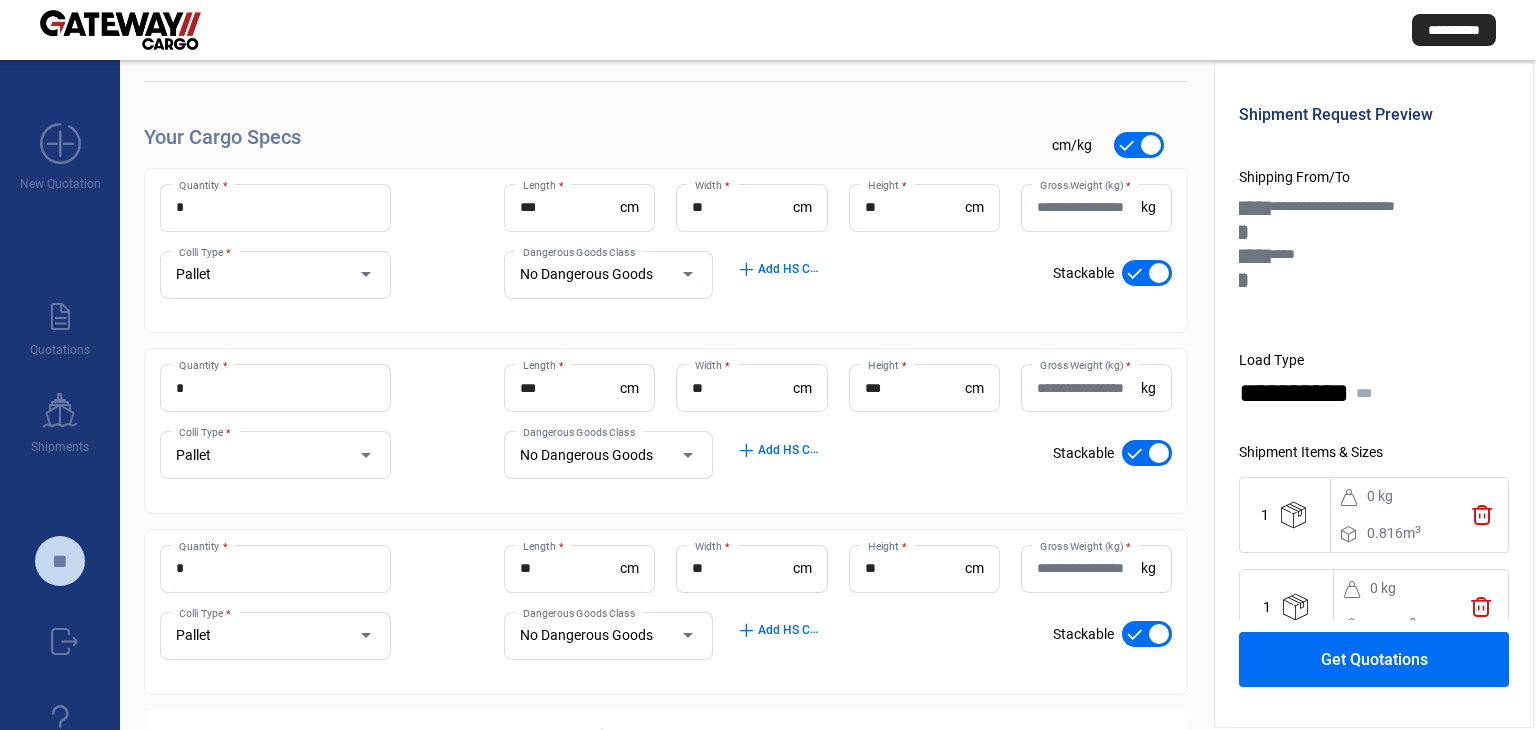 click on "Gross Weight (kg)  *" at bounding box center [1089, 207] 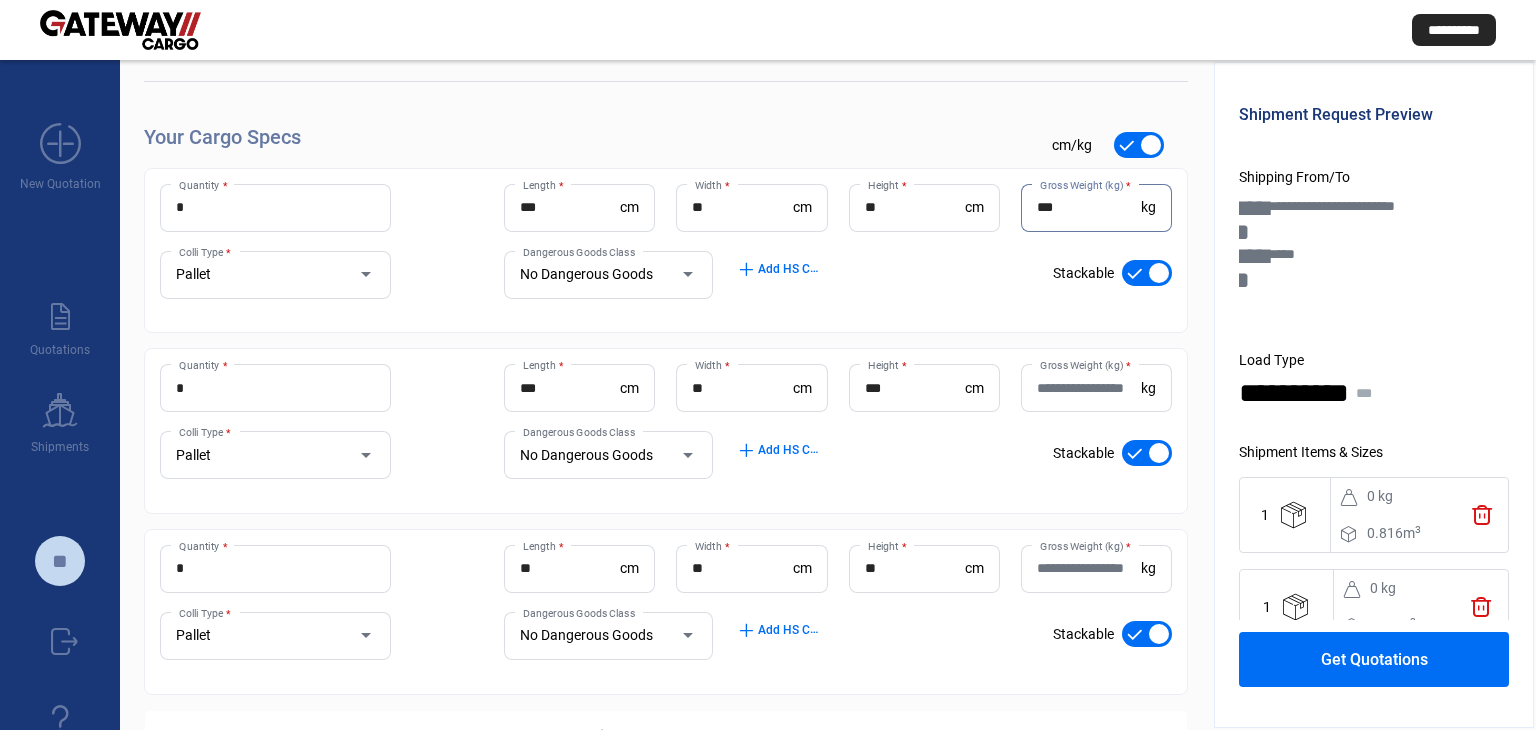 drag, startPoint x: 1098, startPoint y: 214, endPoint x: 993, endPoint y: 194, distance: 106.887794 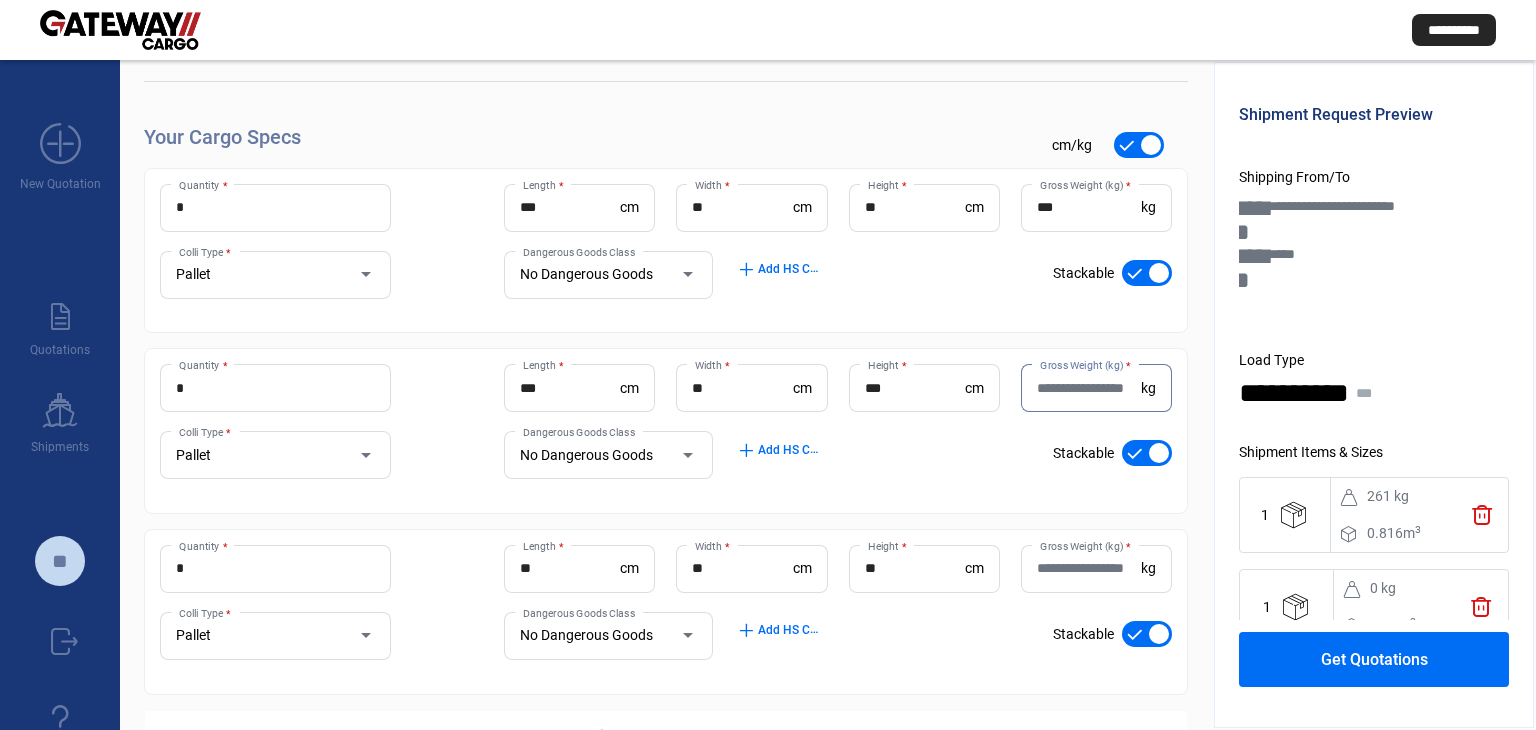 paste on "***" 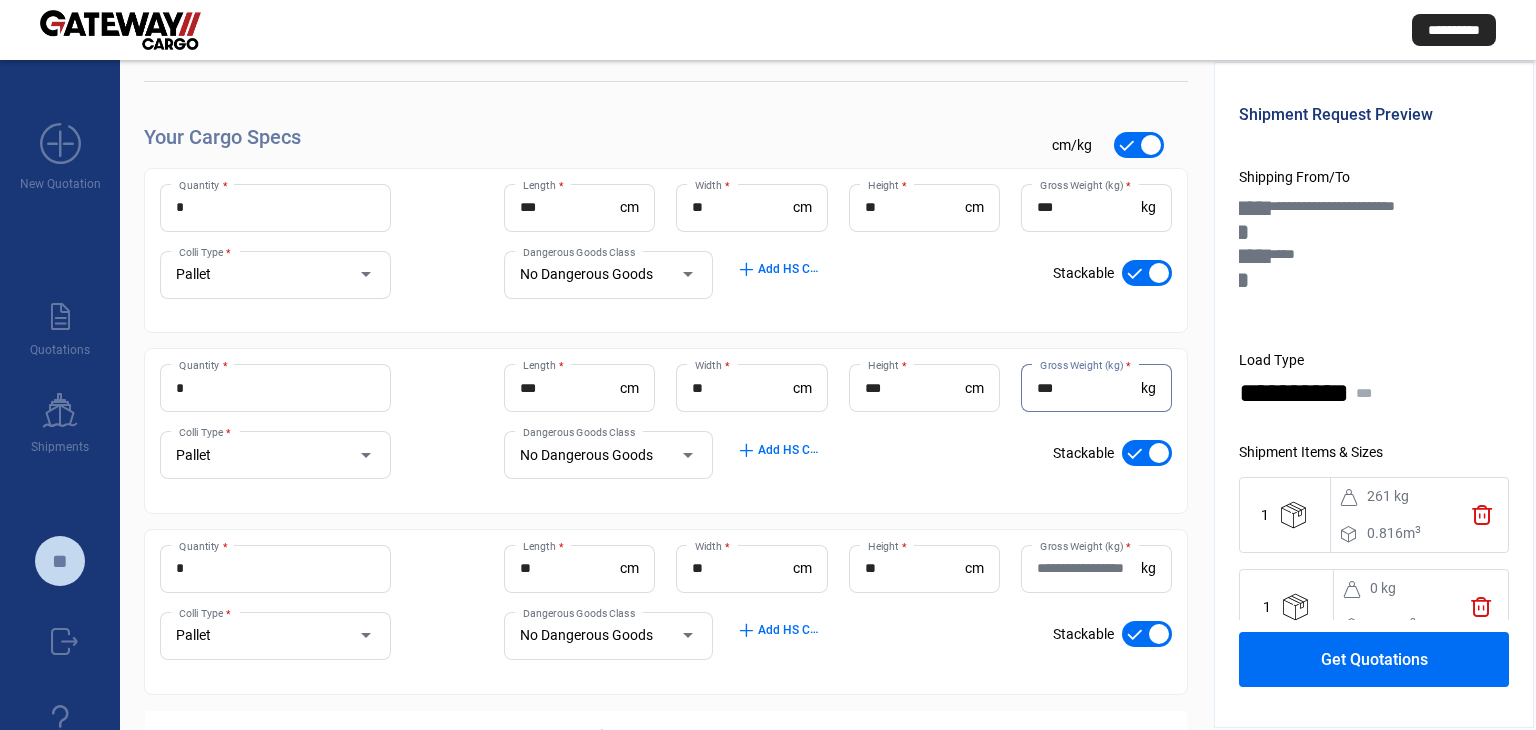 type on "***" 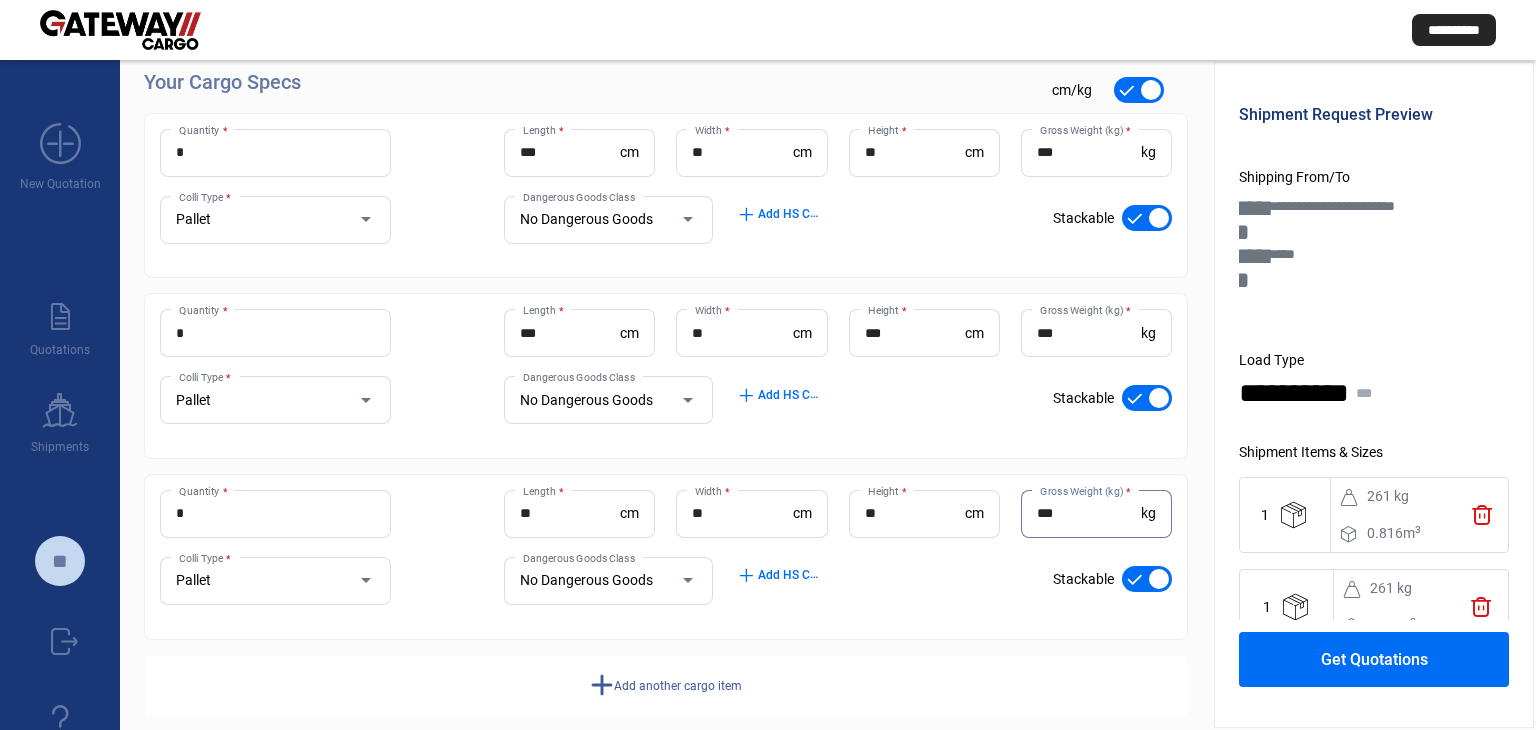 scroll, scrollTop: 273, scrollLeft: 0, axis: vertical 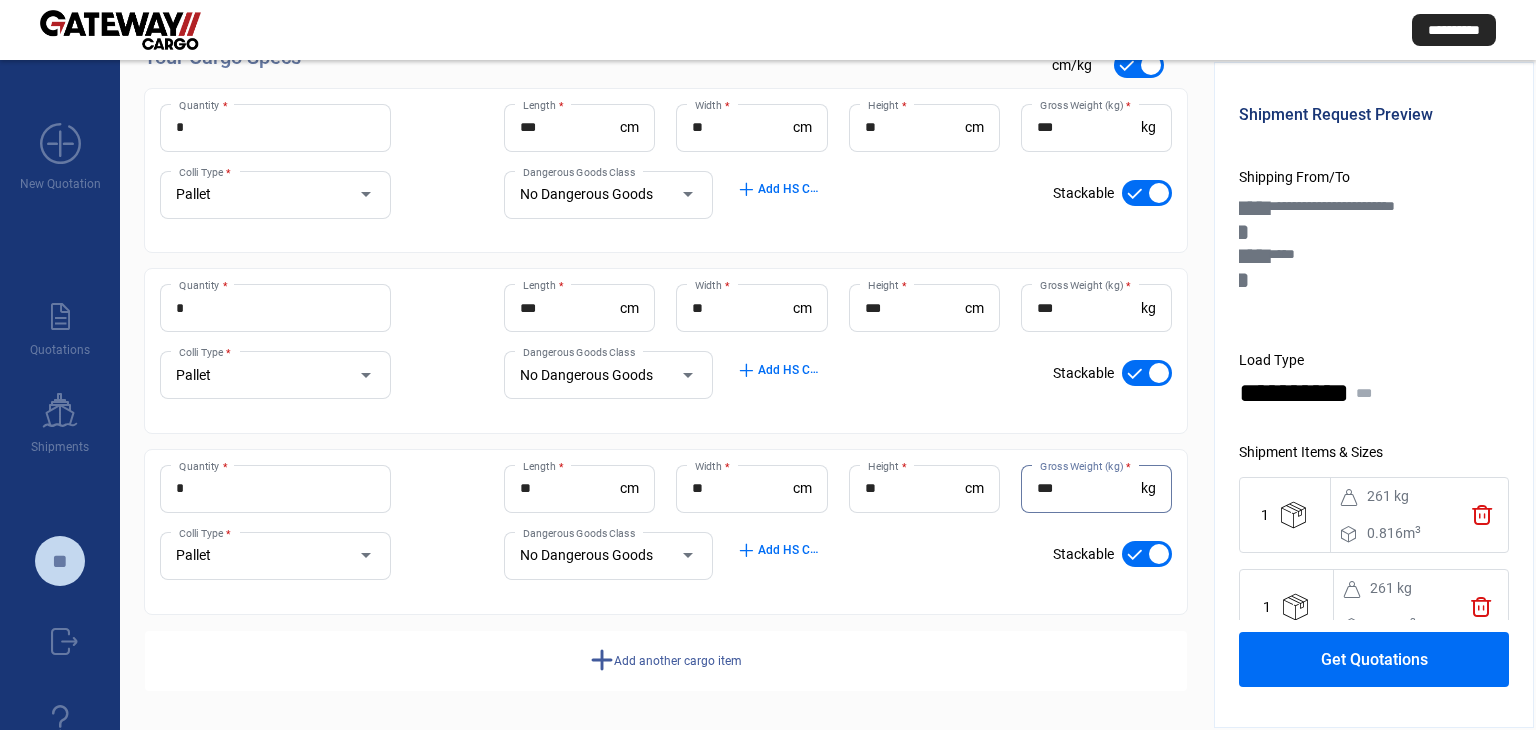 type on "***" 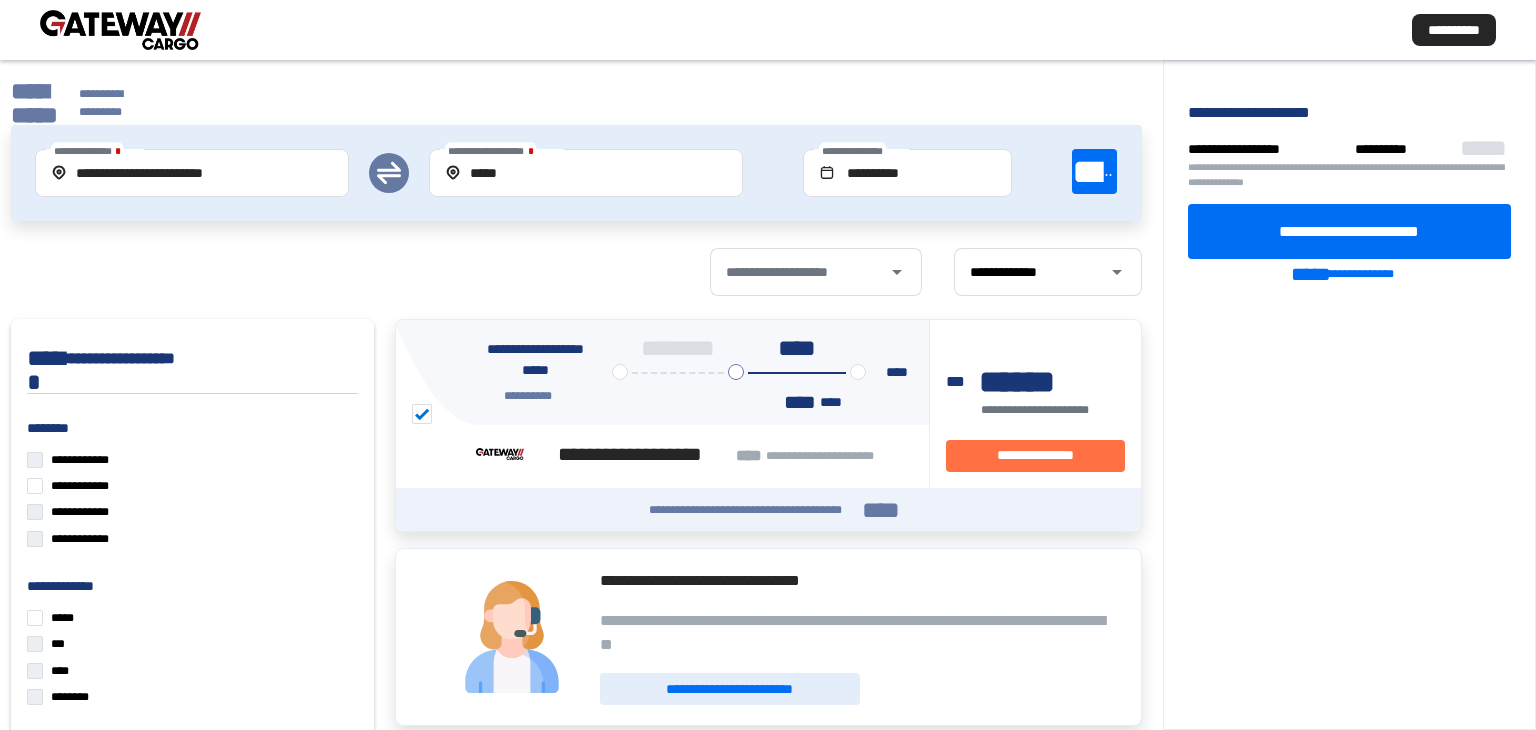 click on "**********" at bounding box center [77, 103] 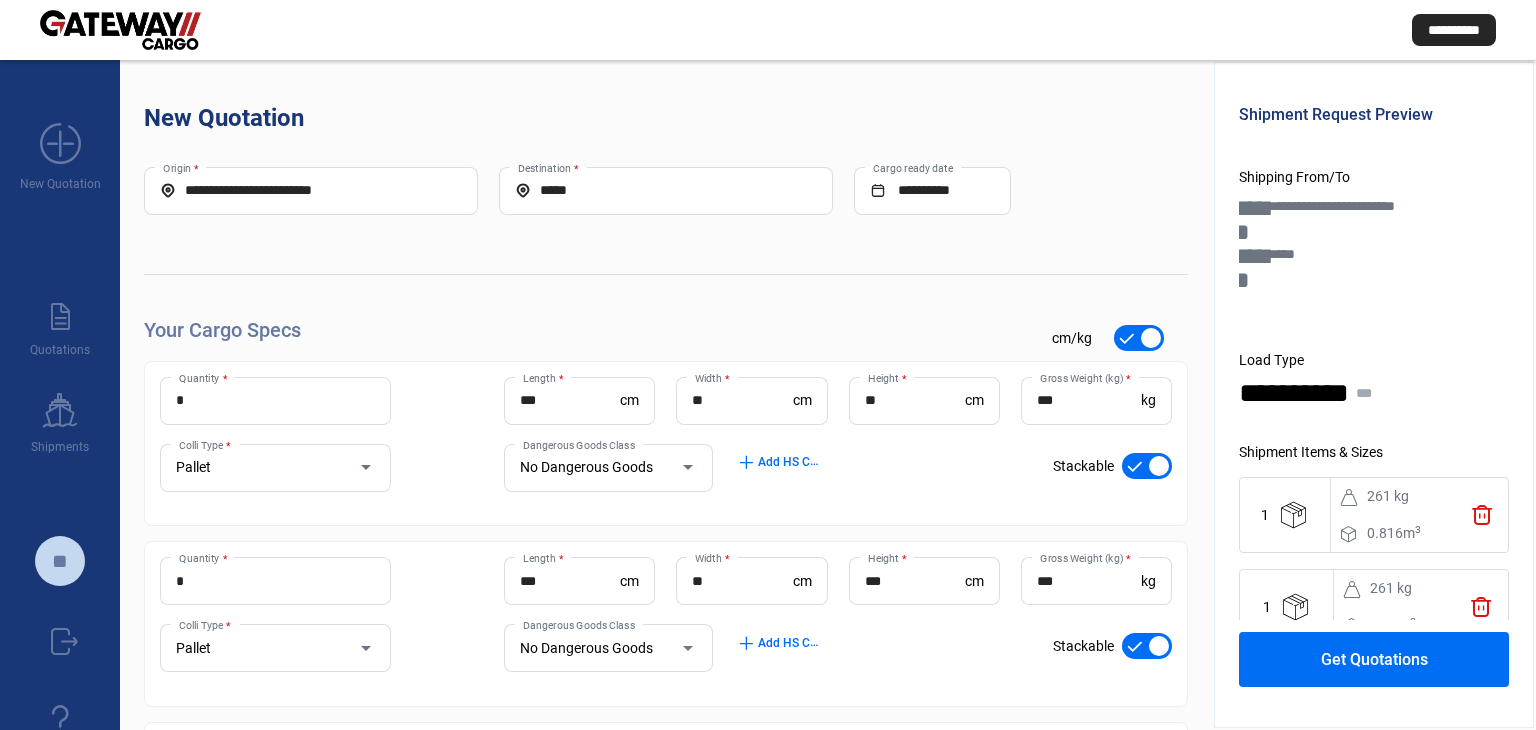 click at bounding box center (1147, 466) 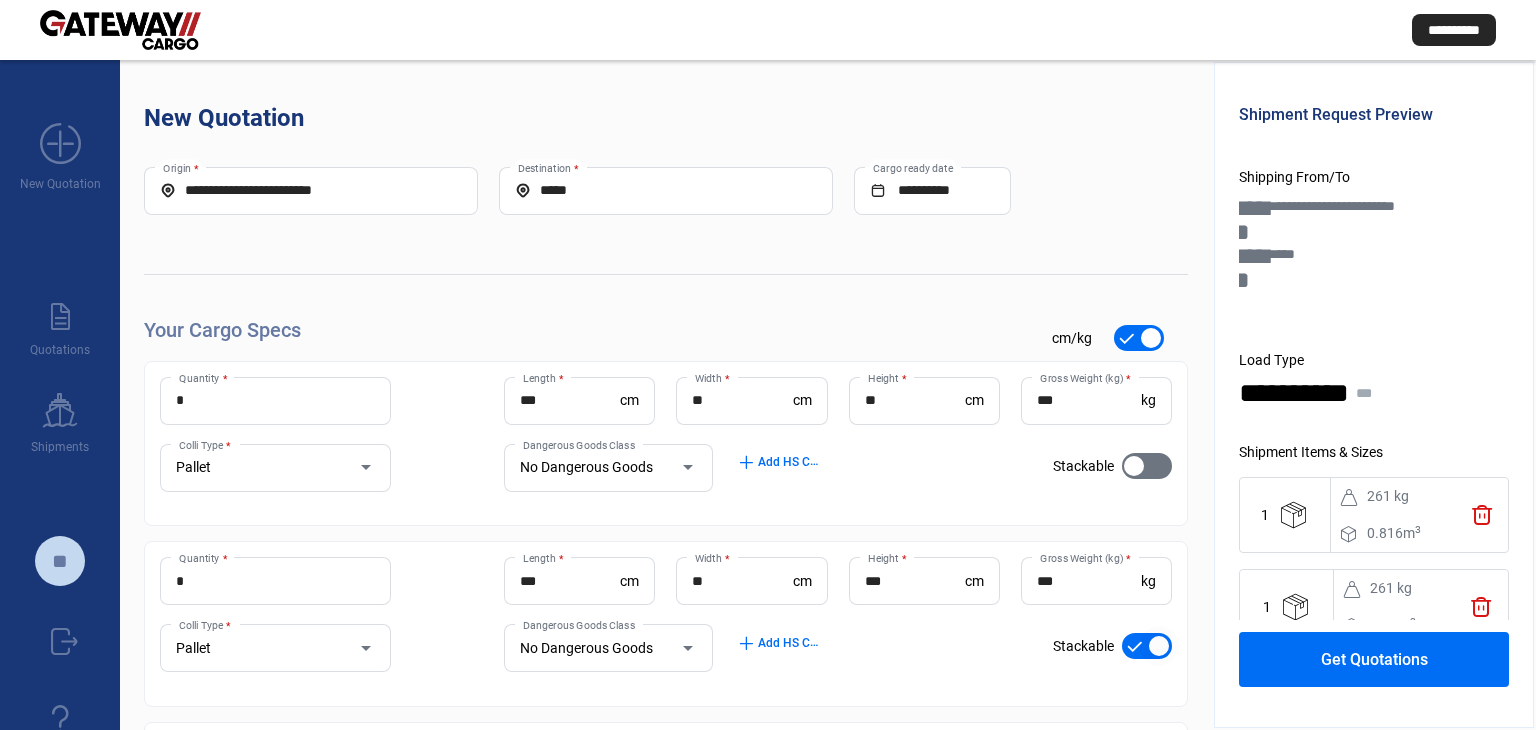 click at bounding box center [1147, 646] 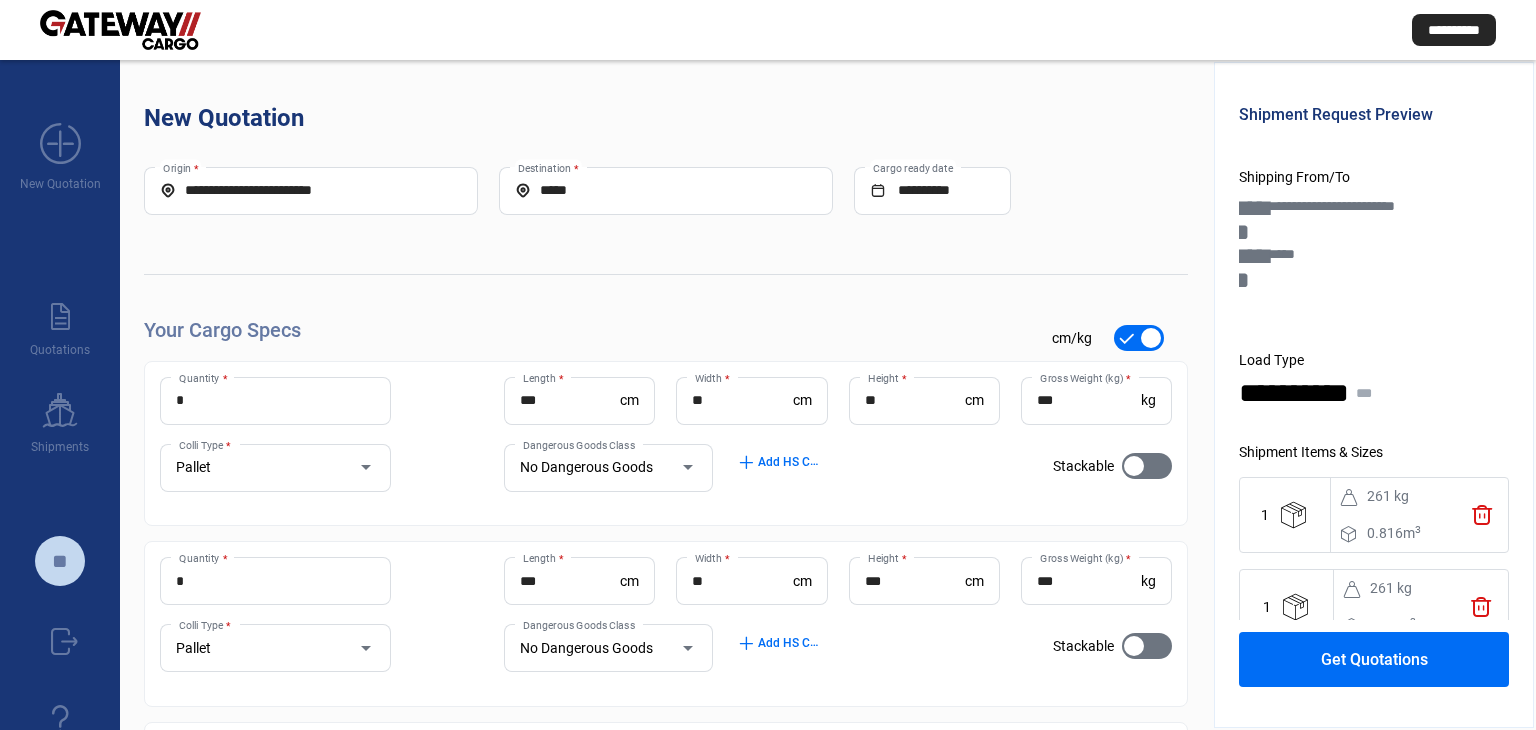 click on "check_mark    Stackable" at bounding box center (1068, 838) 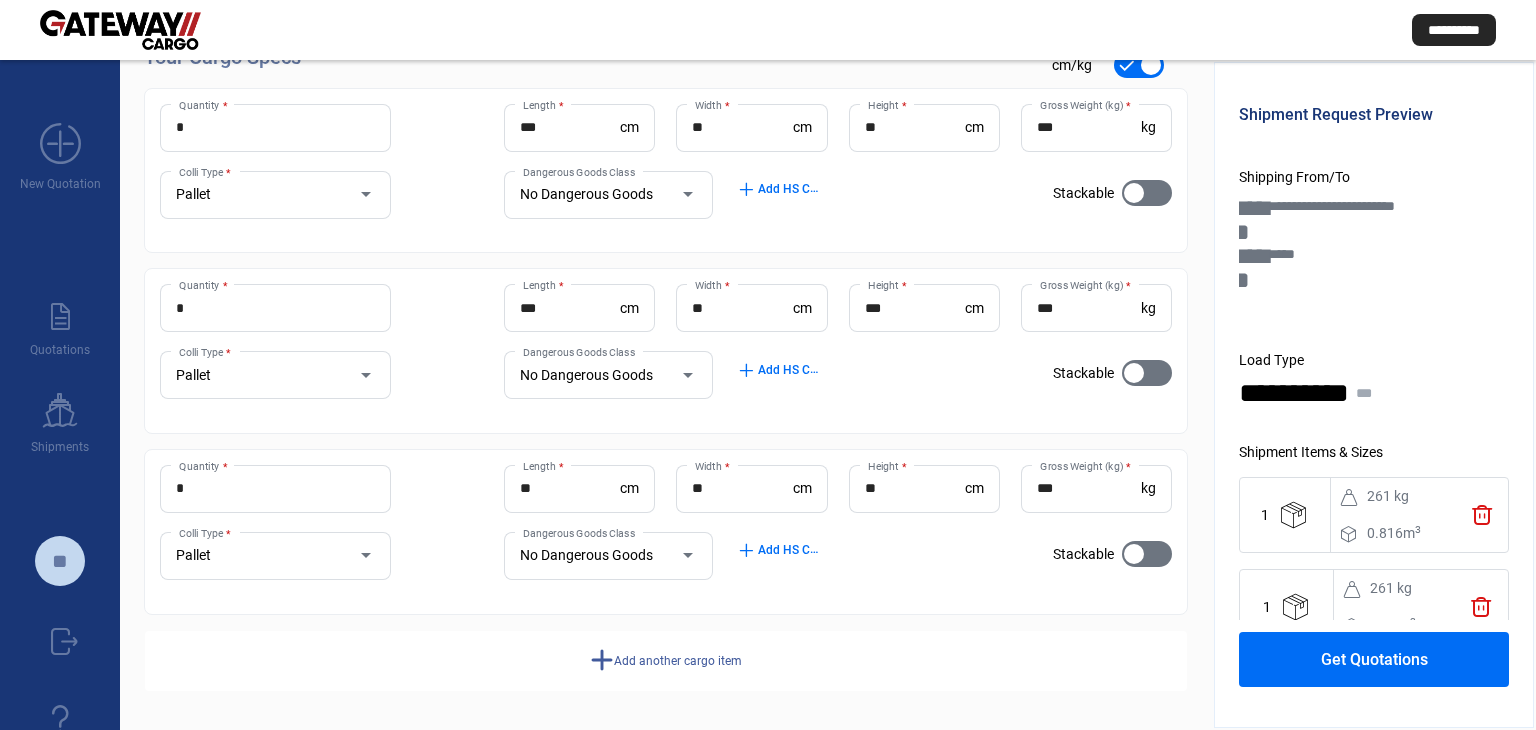 click on "Get Quotations" at bounding box center (1374, 659) 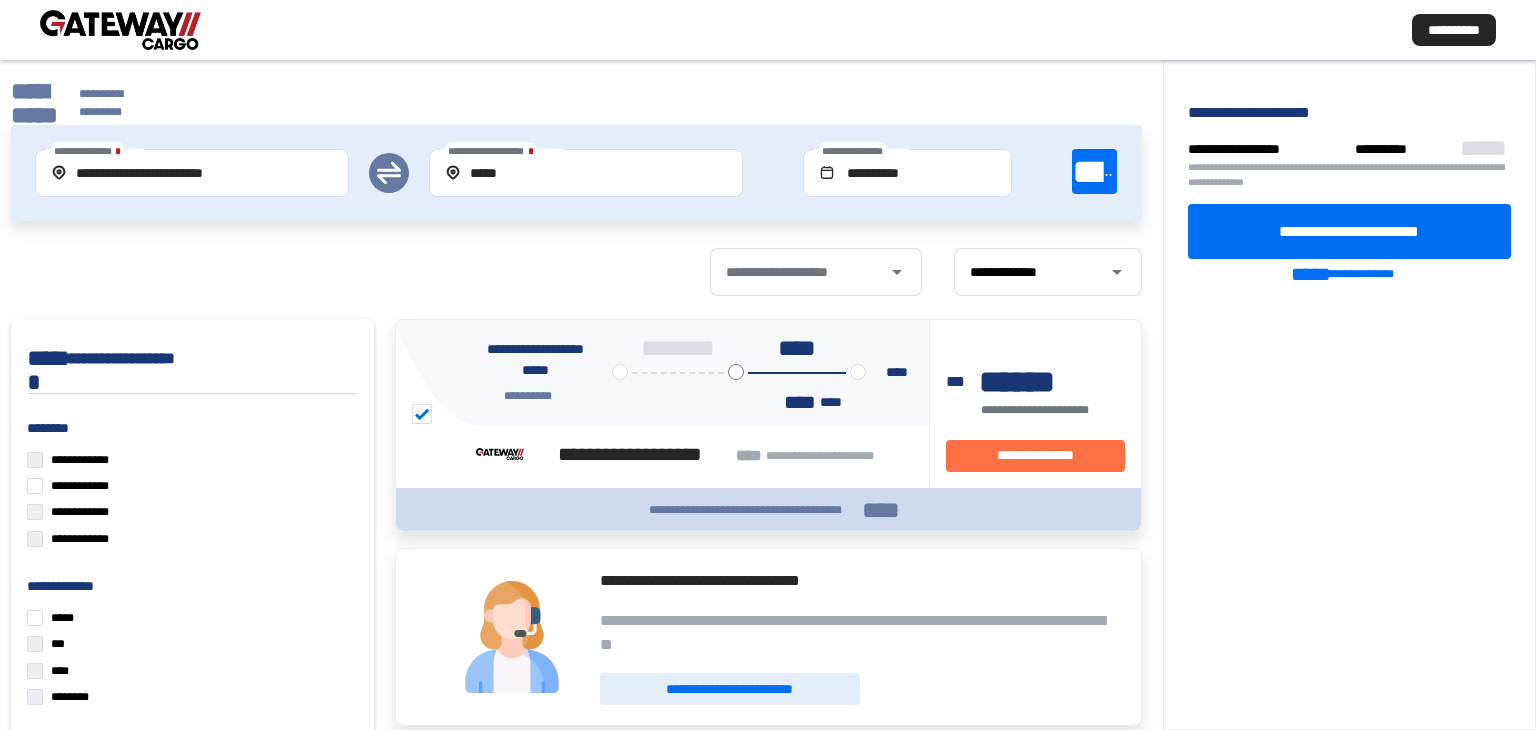 click on "**********" at bounding box center (768, 510) 